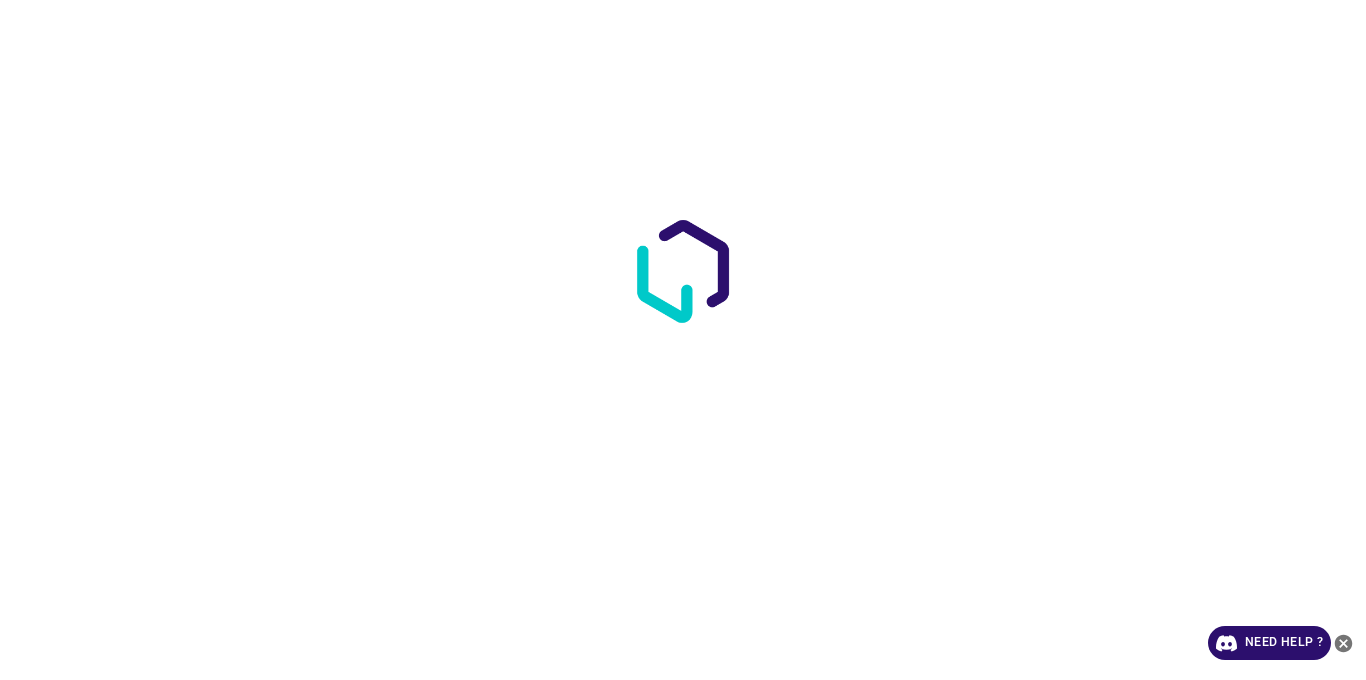 scroll, scrollTop: 0, scrollLeft: 0, axis: both 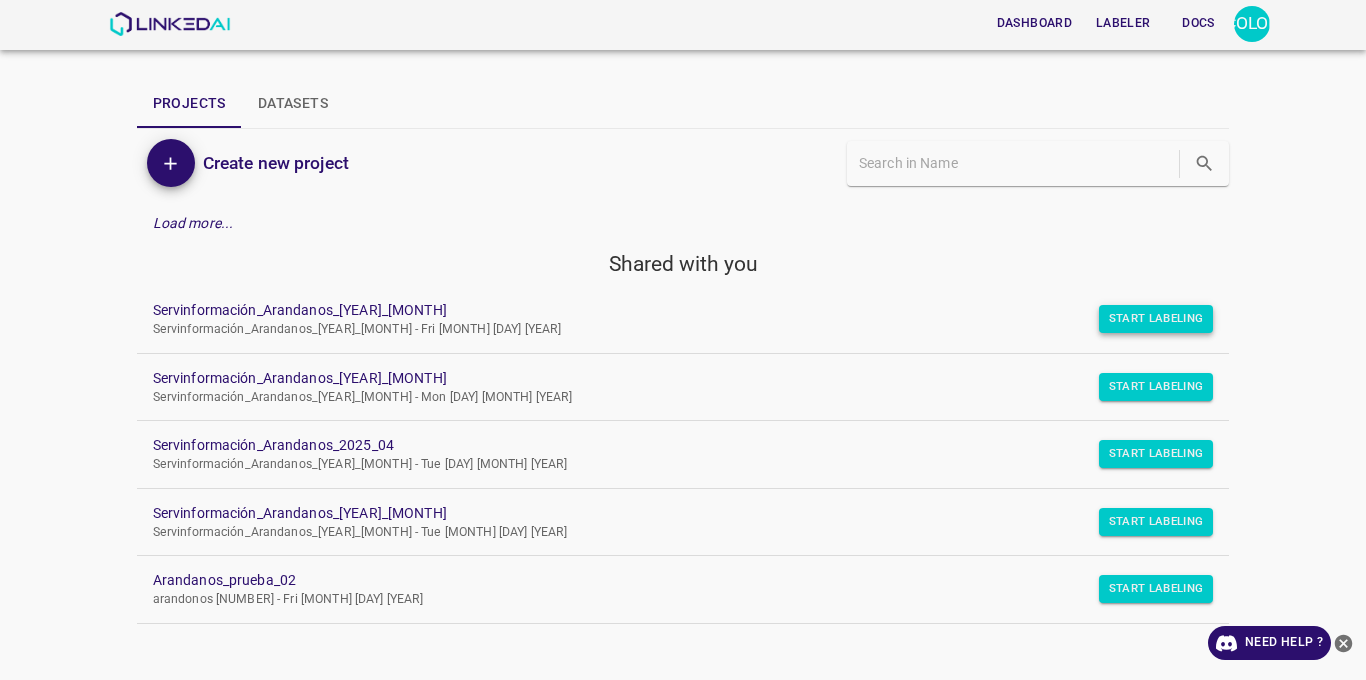 click on "Start Labeling" at bounding box center (1156, 319) 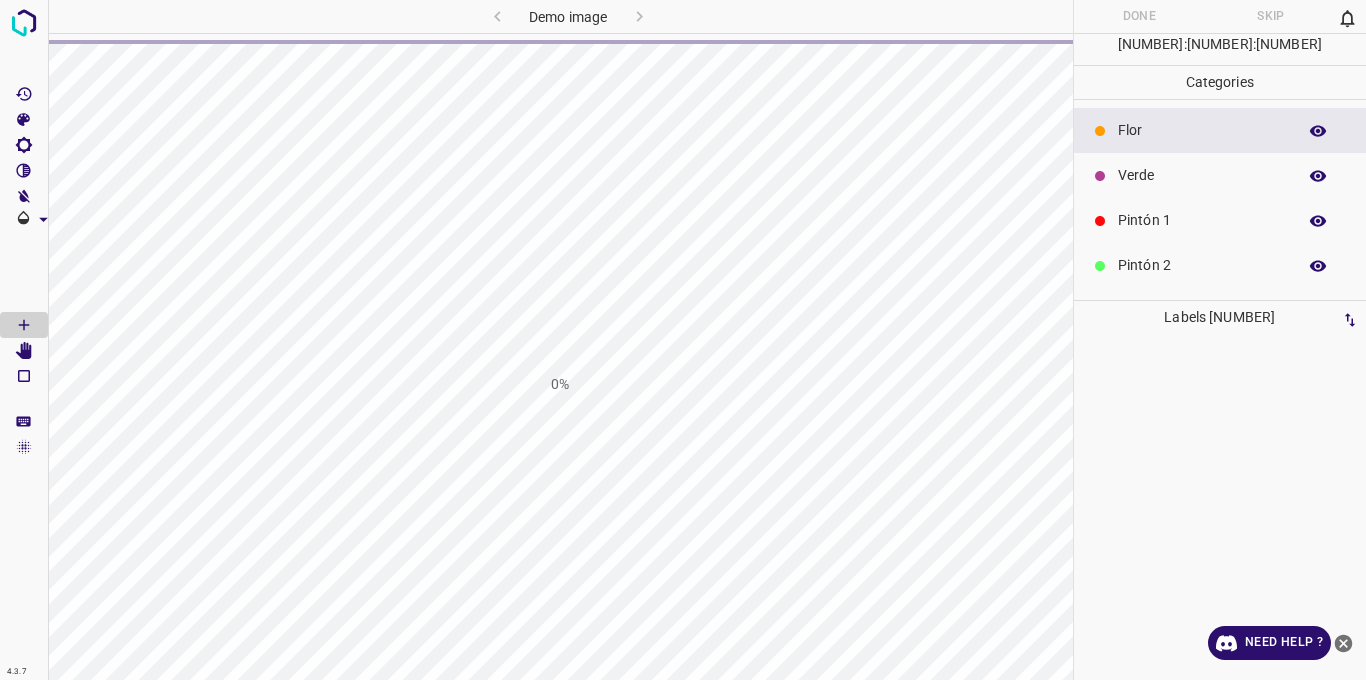 scroll, scrollTop: 0, scrollLeft: 0, axis: both 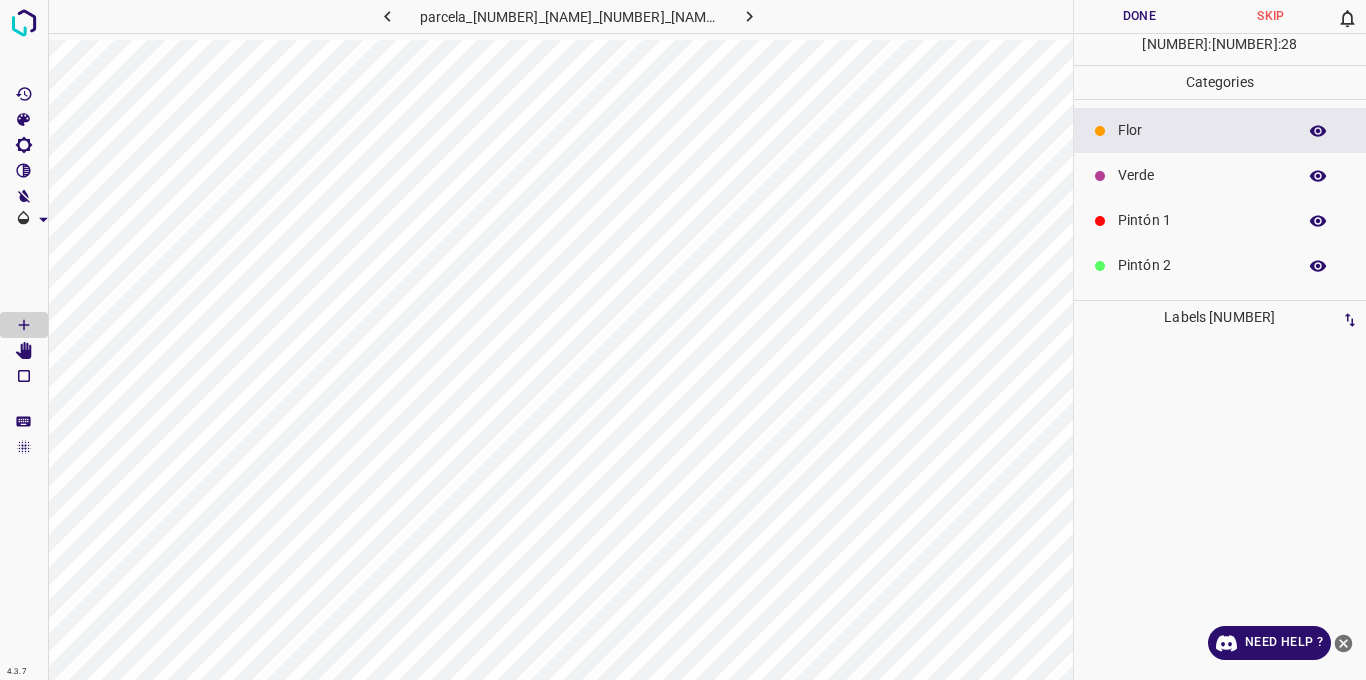 click on "Pintón 1" at bounding box center (1202, 220) 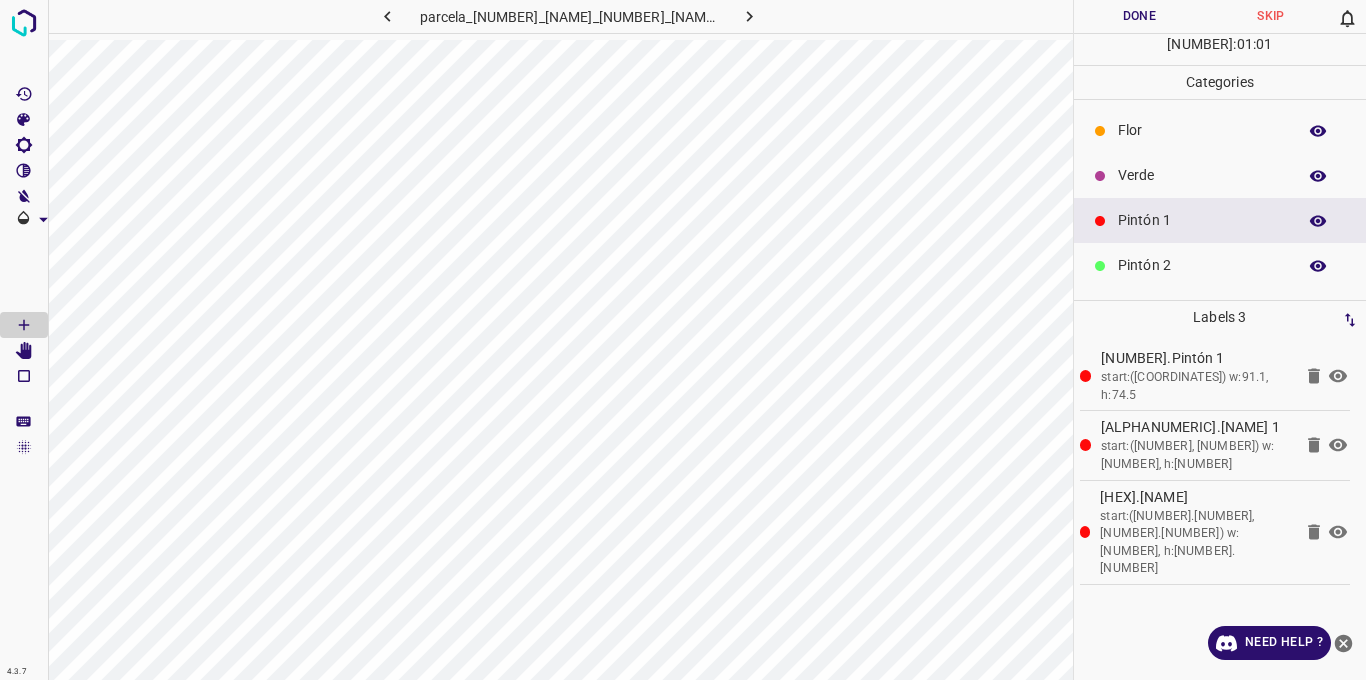 click on "Verde" at bounding box center (1202, 175) 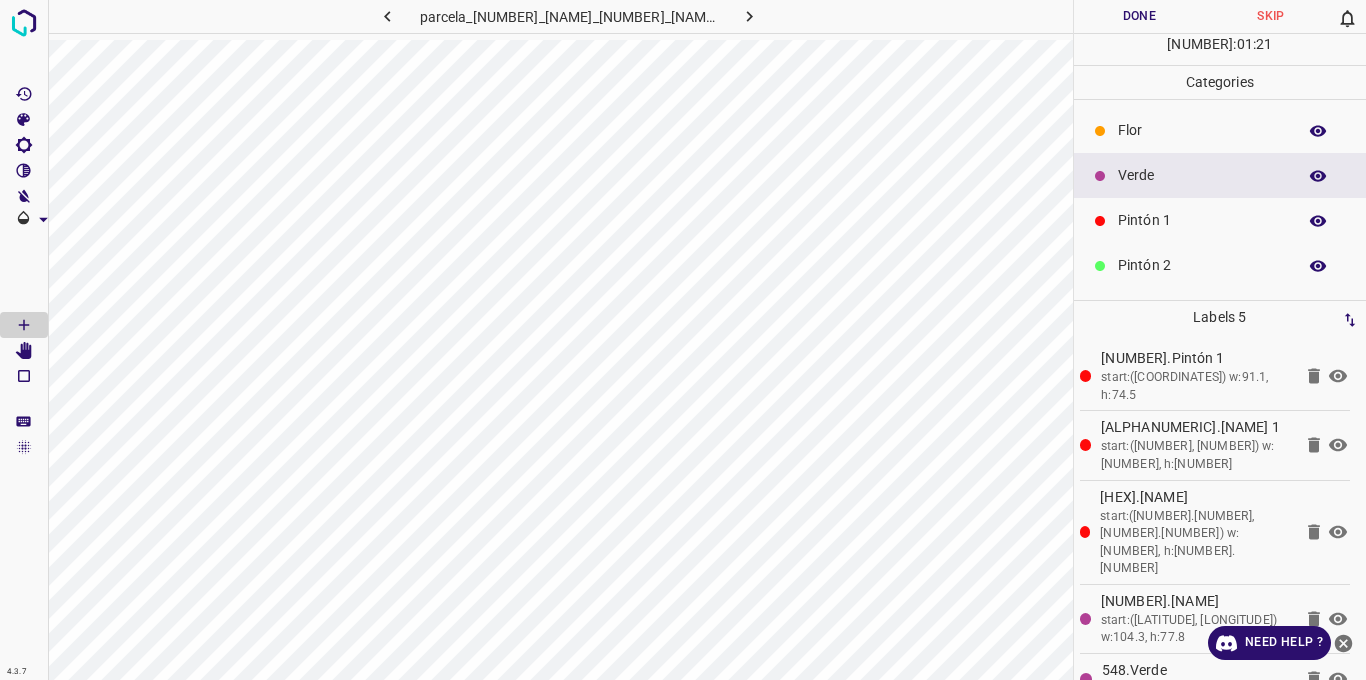 click on "Pintón 1" at bounding box center [1202, 220] 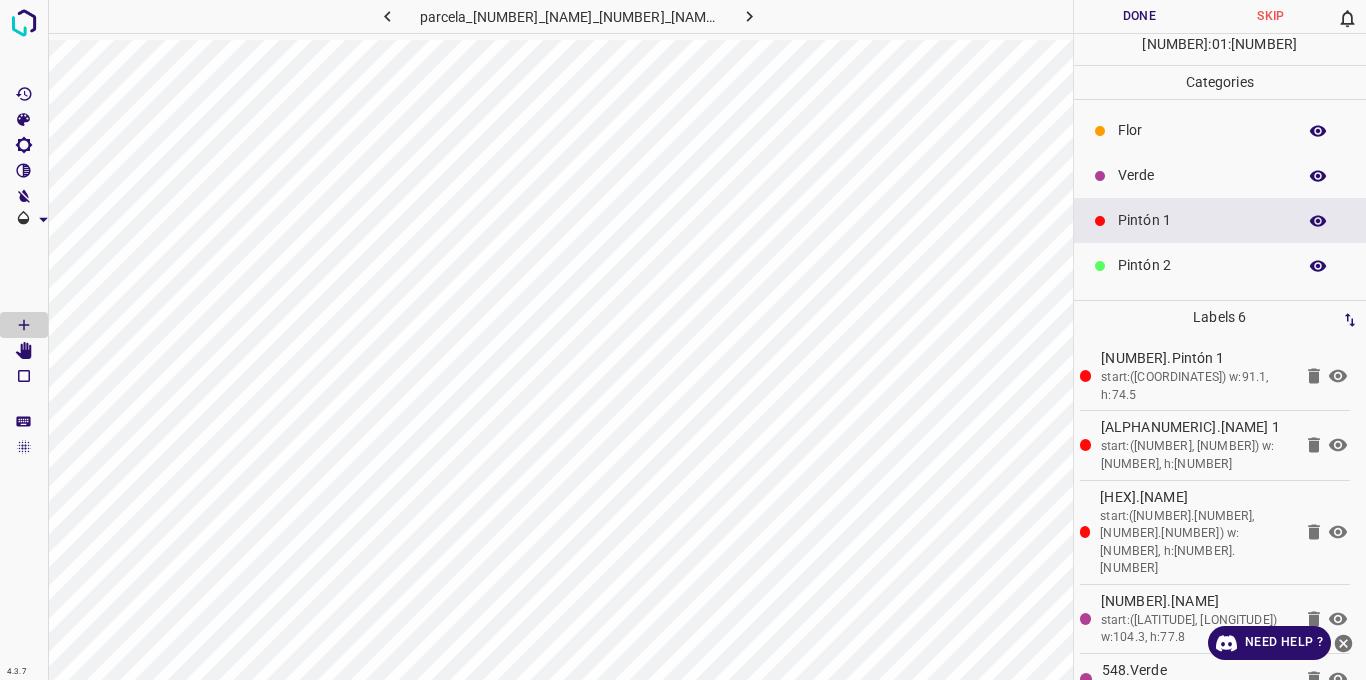 click on "Verde" at bounding box center (1202, 175) 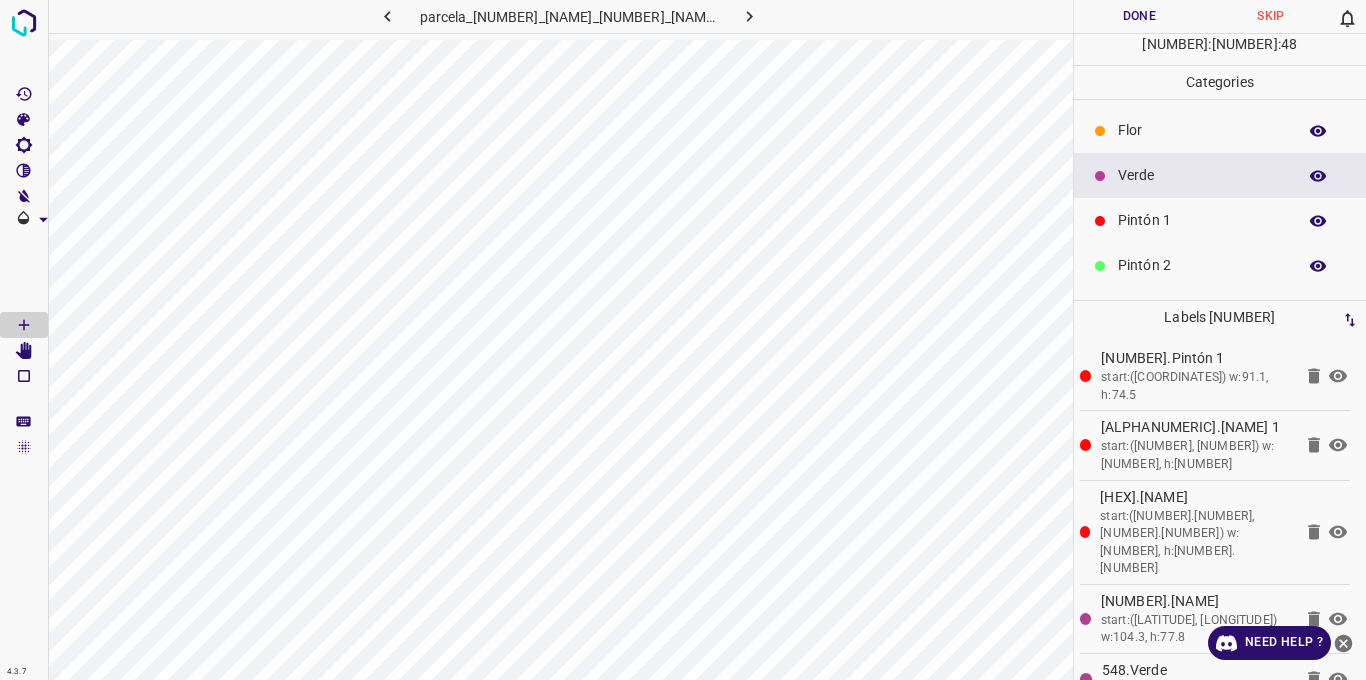 drag, startPoint x: 1143, startPoint y: 134, endPoint x: 1123, endPoint y: 131, distance: 20.22375 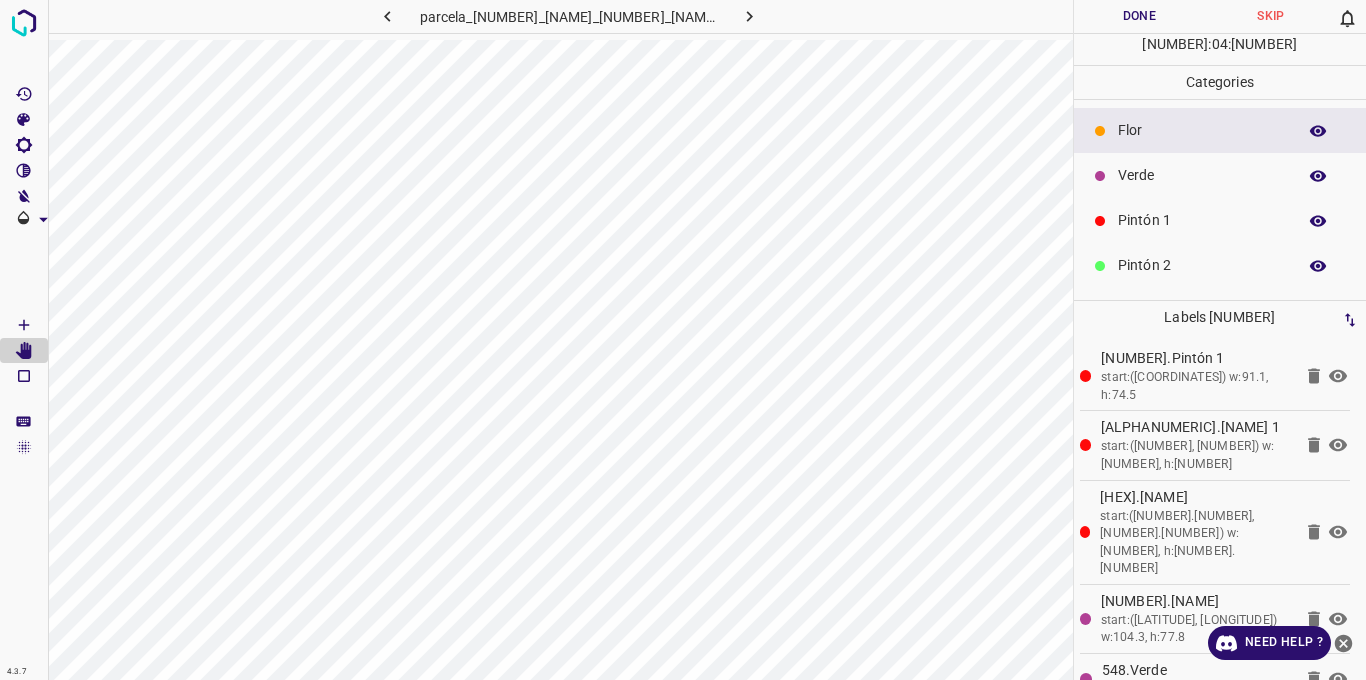 click on "Flor" at bounding box center (1220, 130) 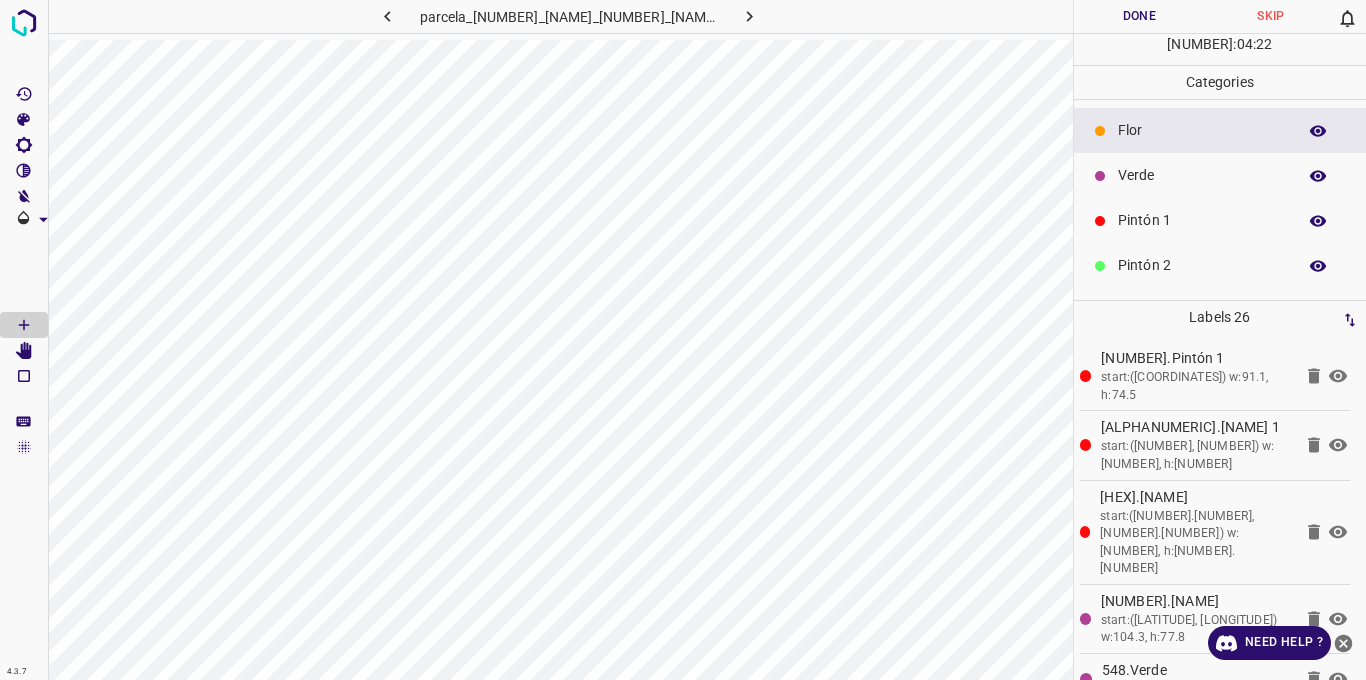 click on "Verde" at bounding box center [1202, 175] 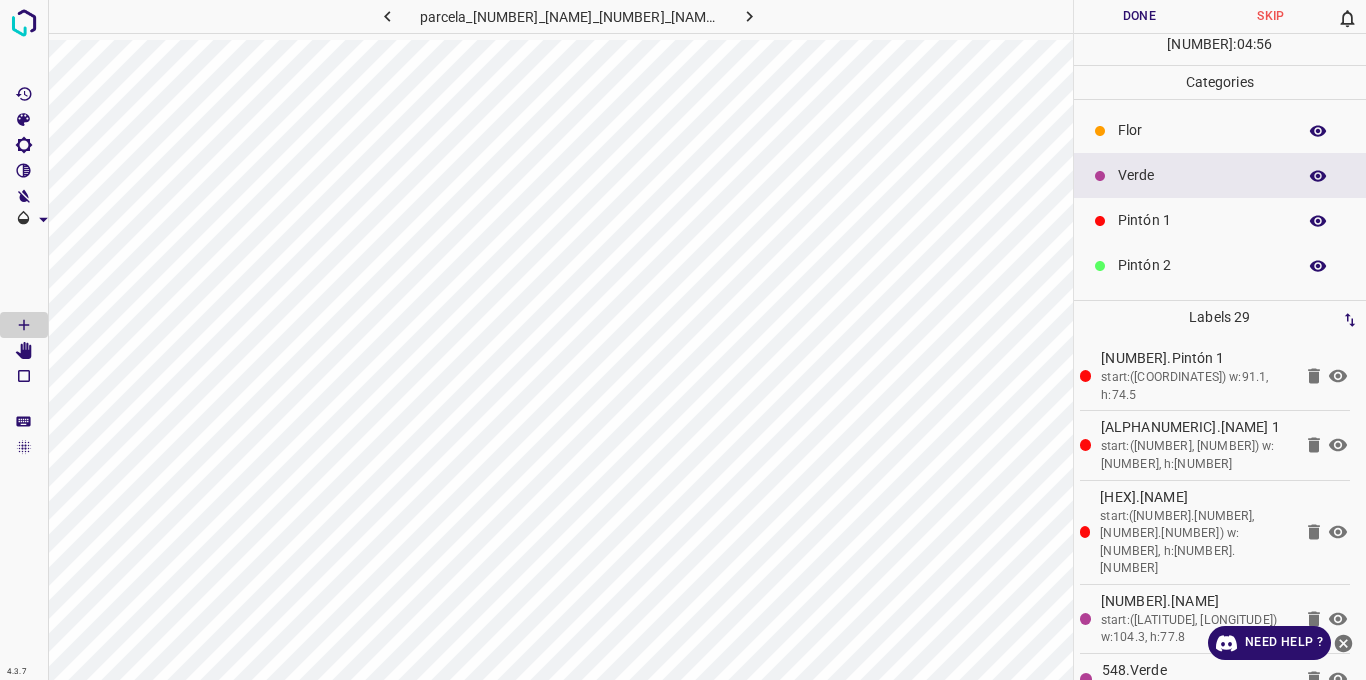 click on "Flor" at bounding box center [1202, 130] 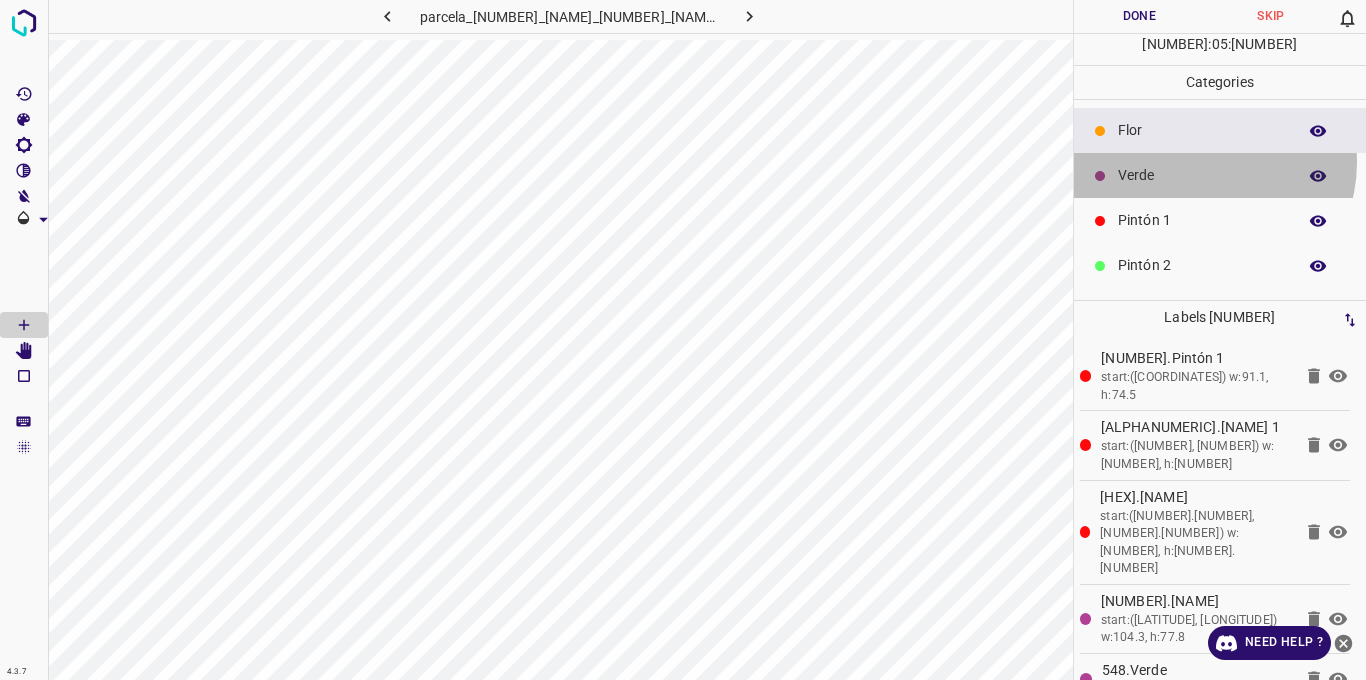 click on "Verde" at bounding box center [1220, 175] 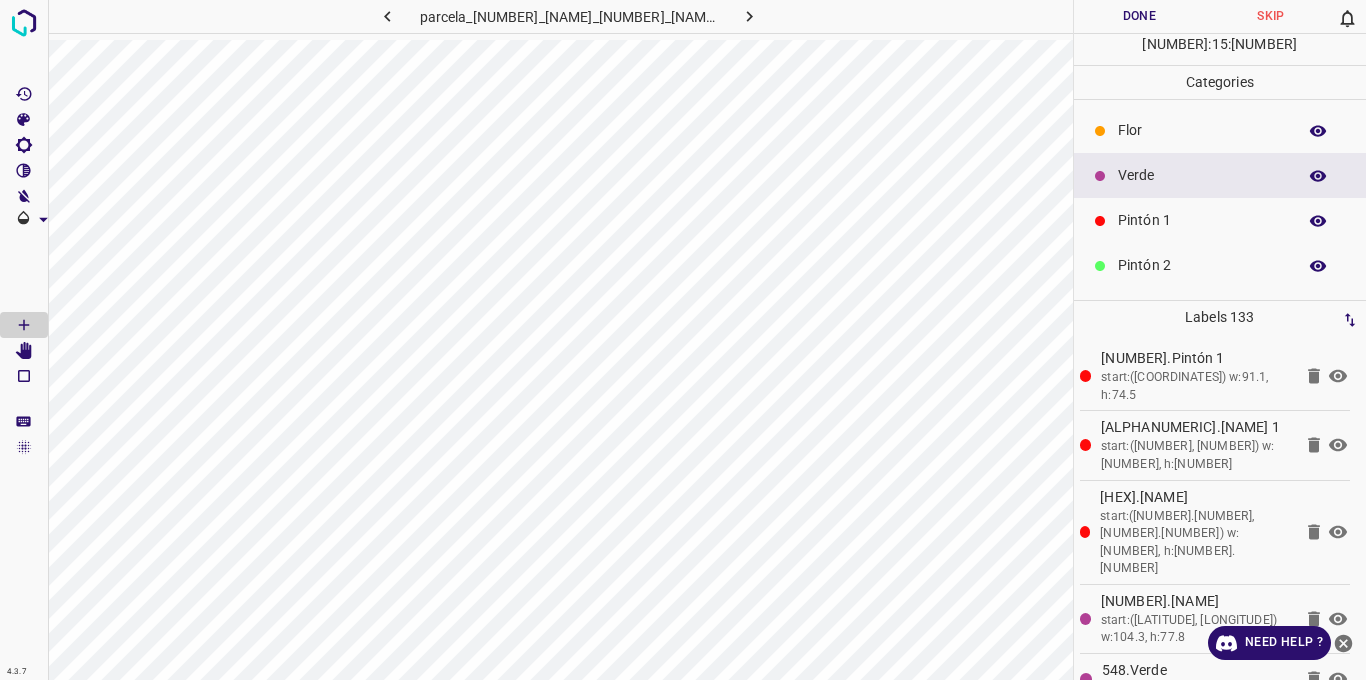 click on "Pintón 1" at bounding box center (1202, 220) 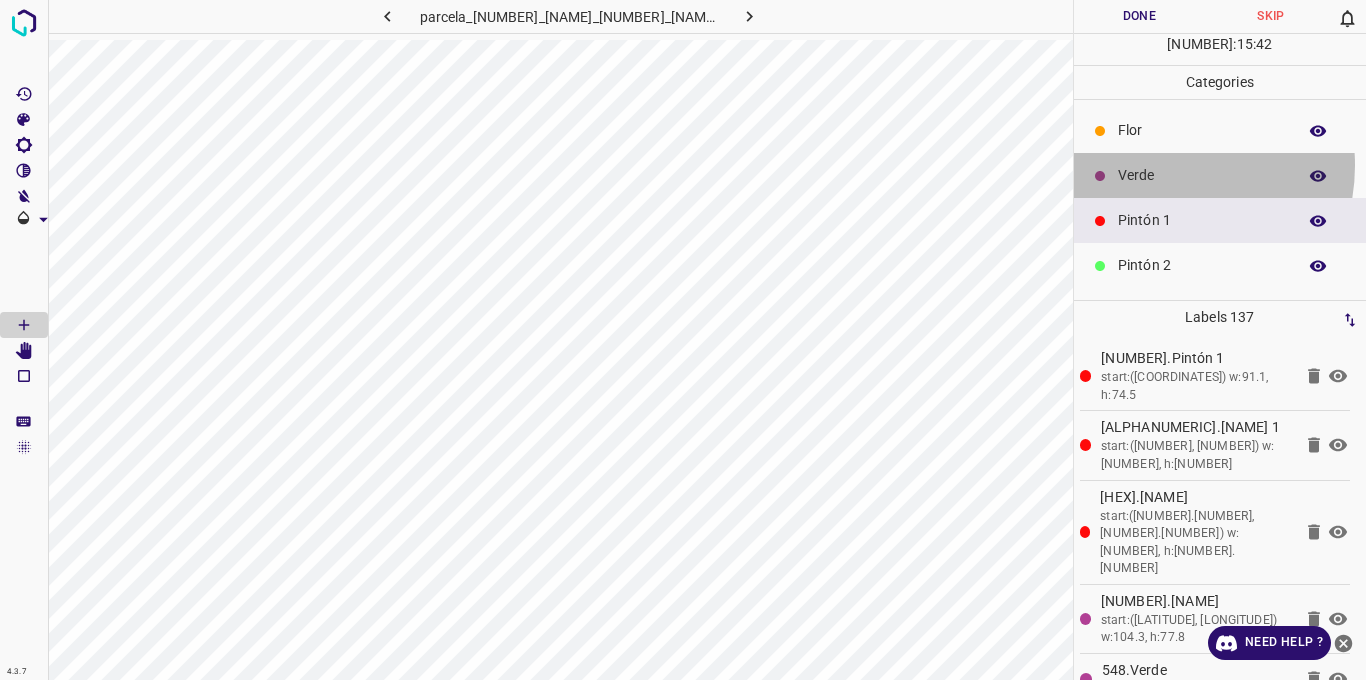 click on "Verde" at bounding box center [1202, 175] 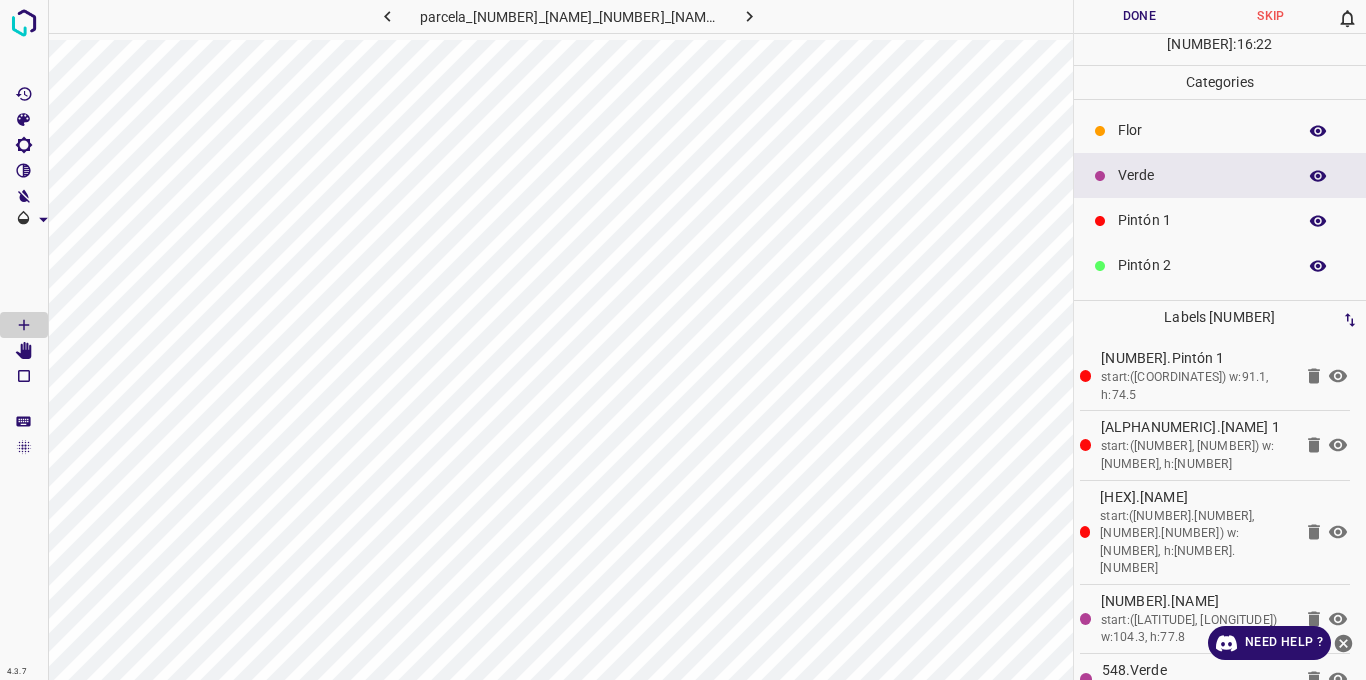 click on "Pintón 1" at bounding box center [1202, 220] 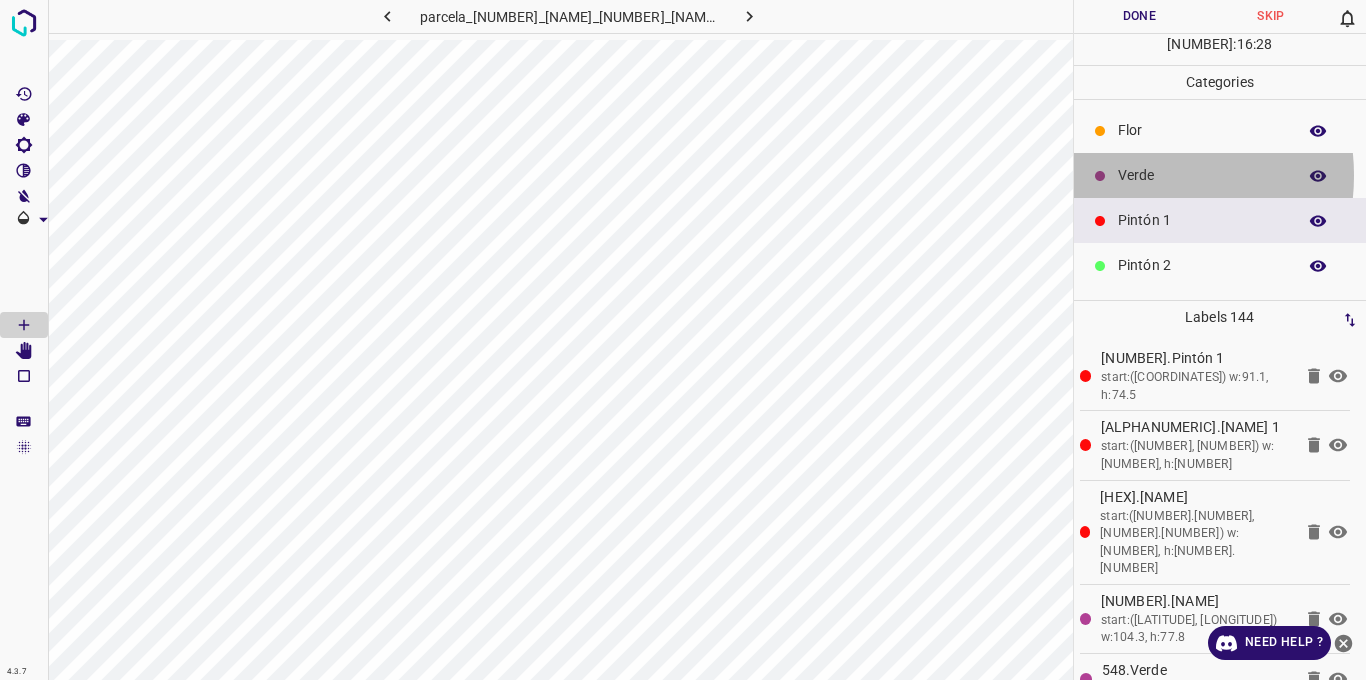 click on "Verde" at bounding box center [1202, 175] 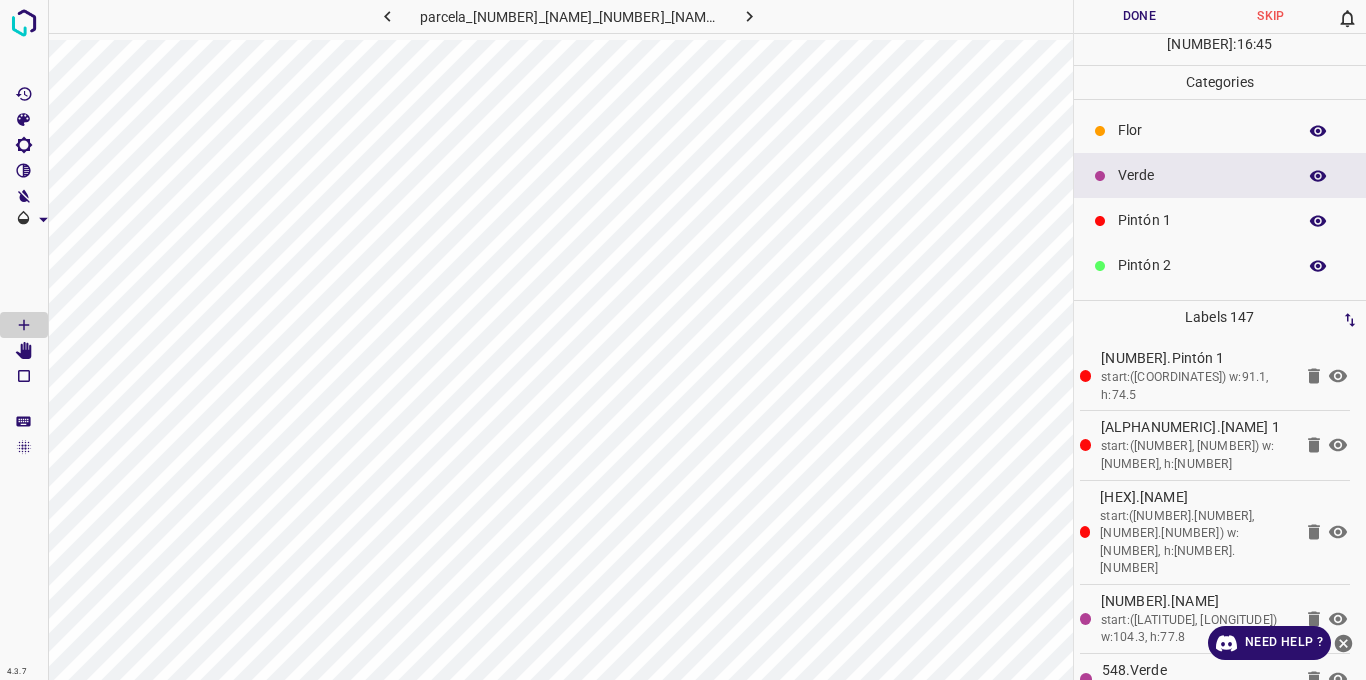 click on "Flor" at bounding box center (1202, 130) 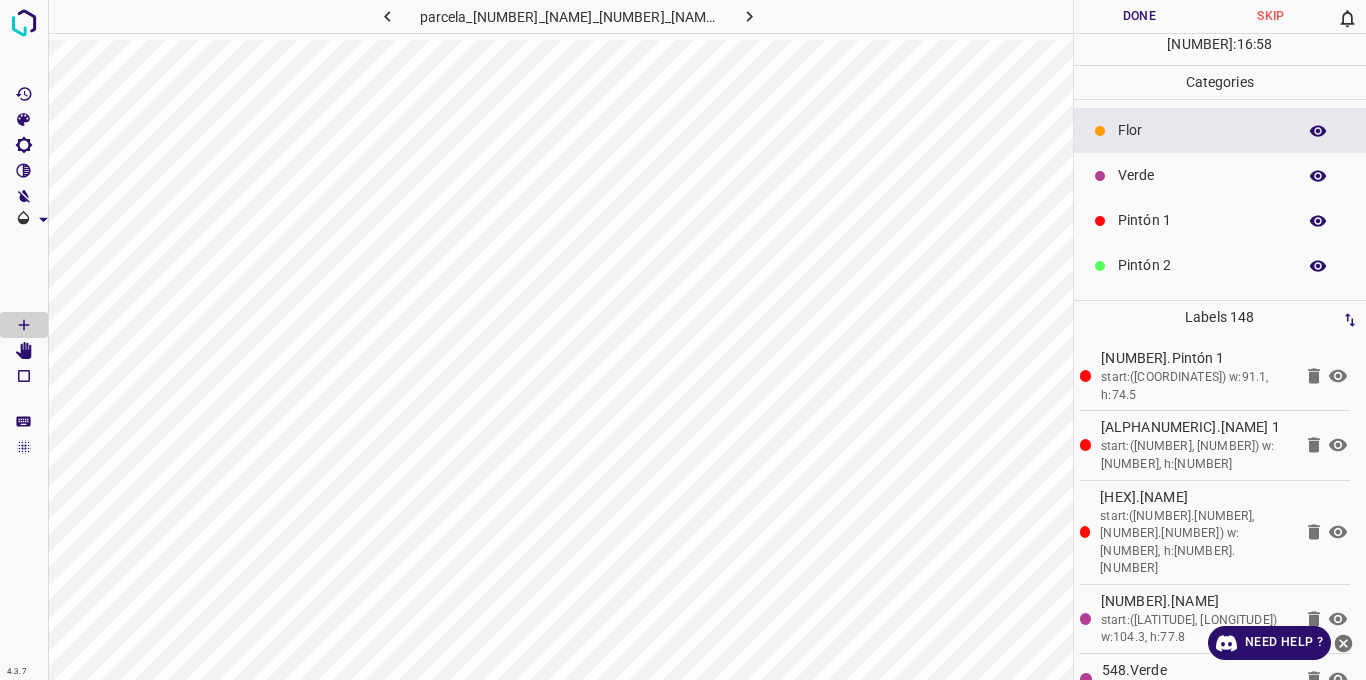 click on "Verde" at bounding box center (1202, 175) 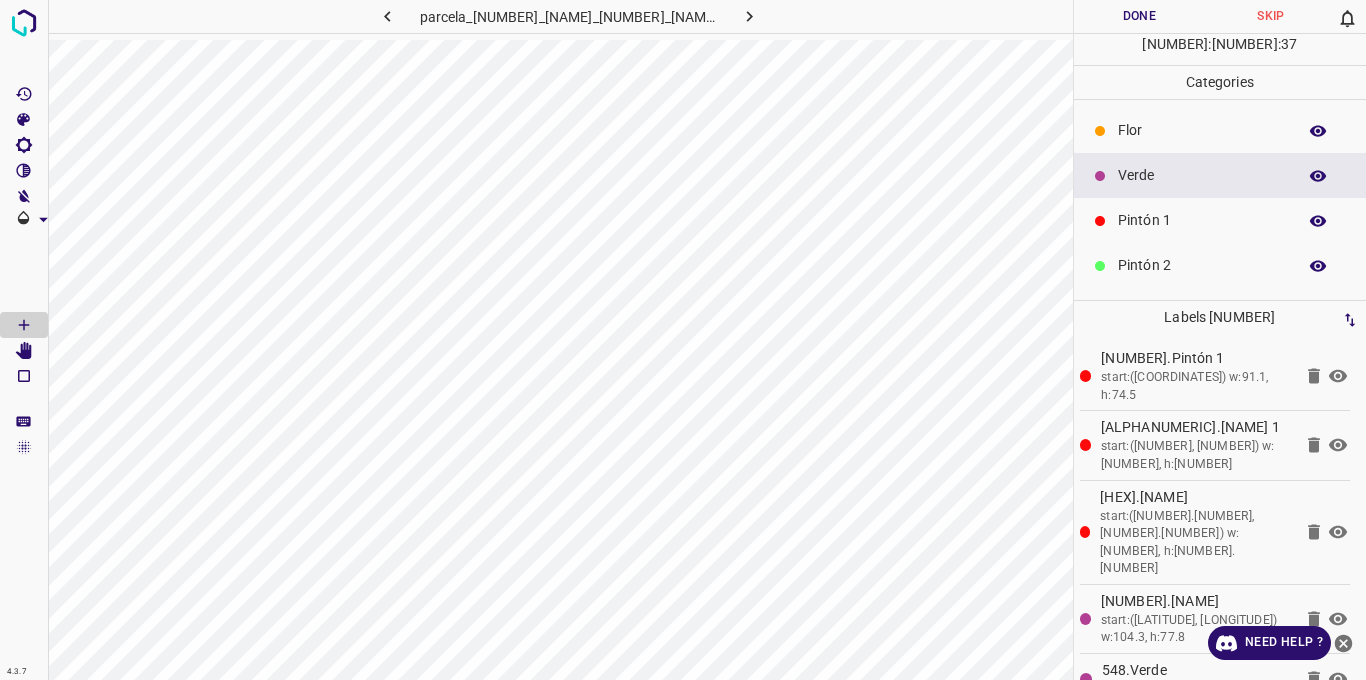 click on "Pintón 1" at bounding box center [1202, 220] 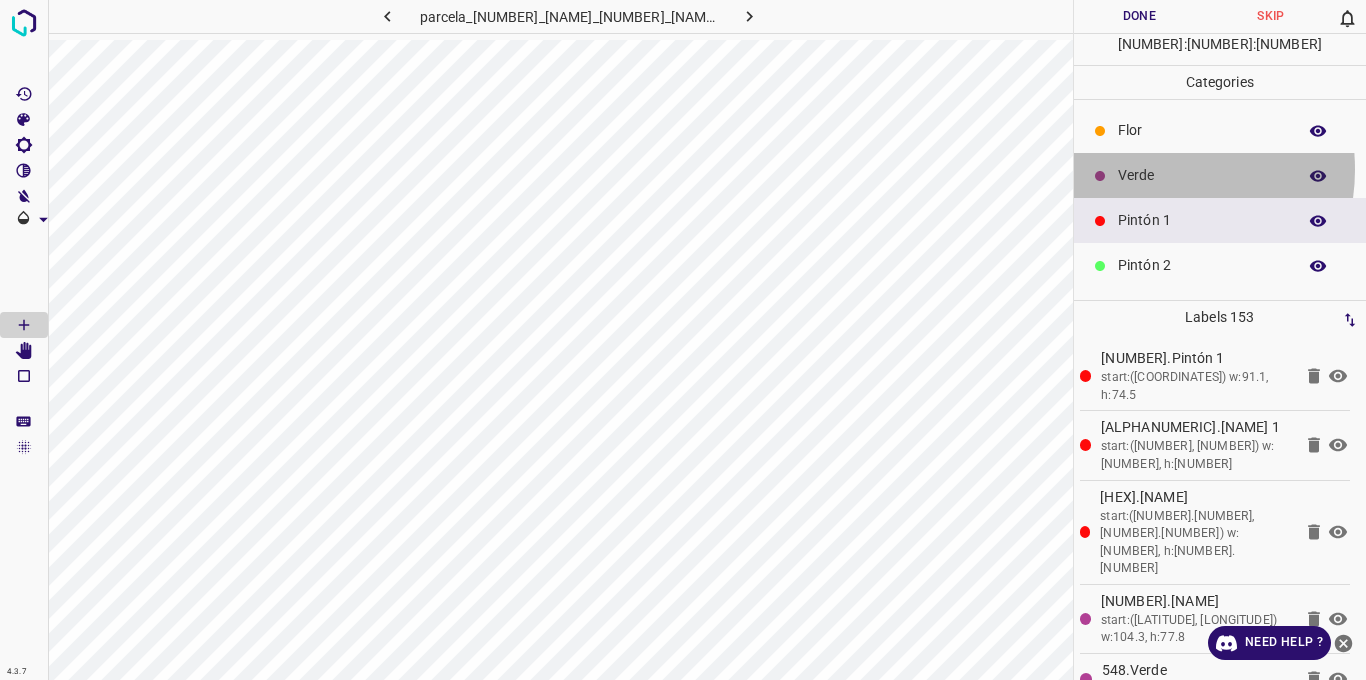 click on "Verde" at bounding box center (1202, 175) 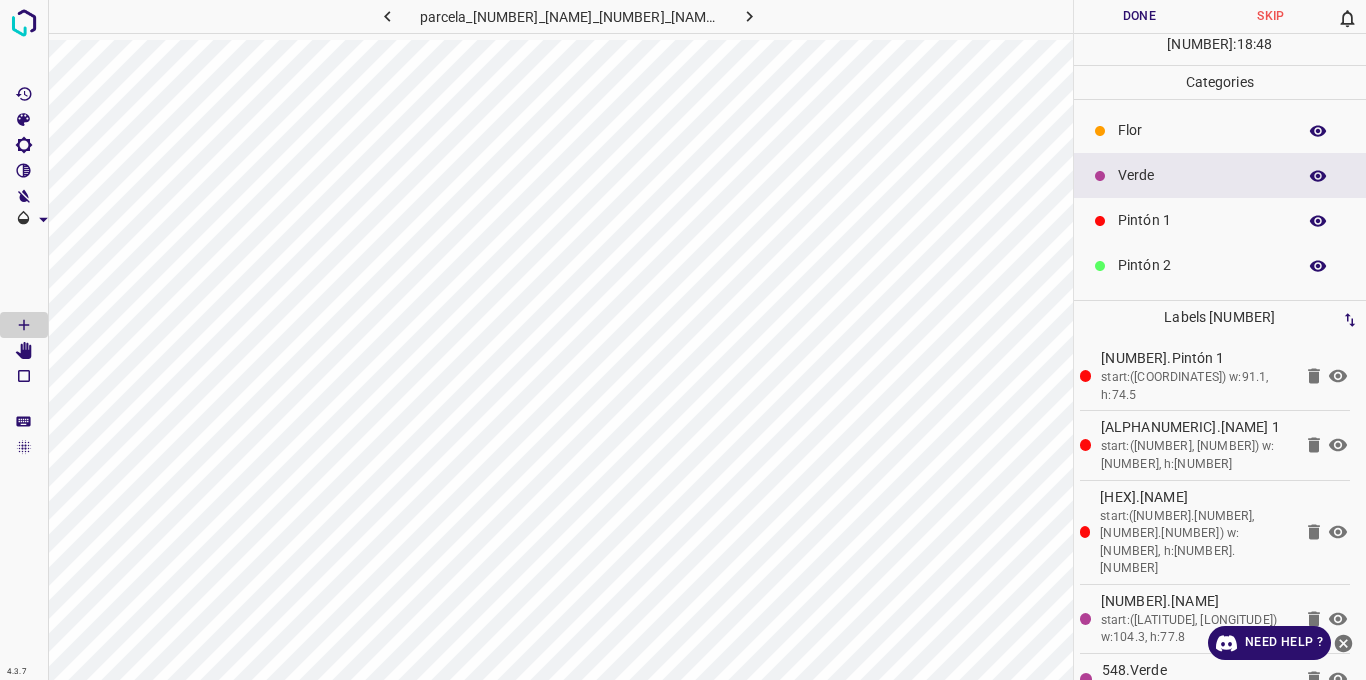 click on "Pintón 1" at bounding box center (1220, 220) 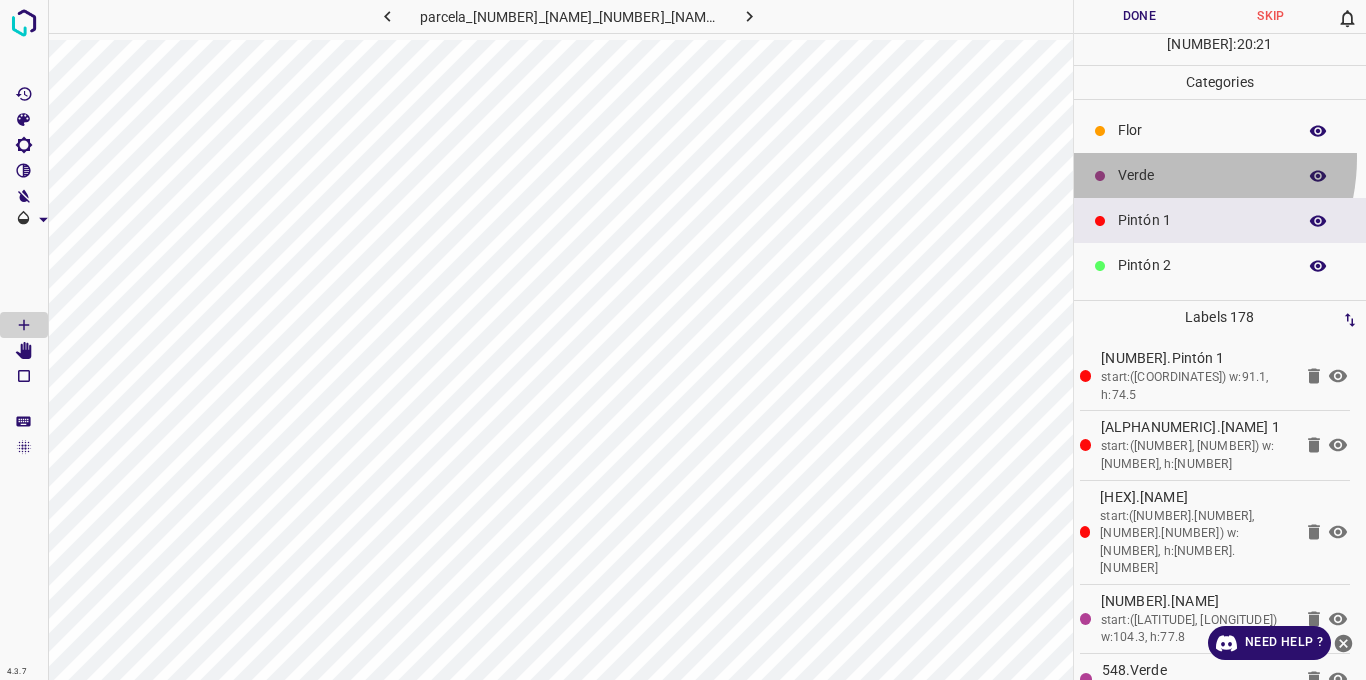 click on "Verde" at bounding box center [1220, 175] 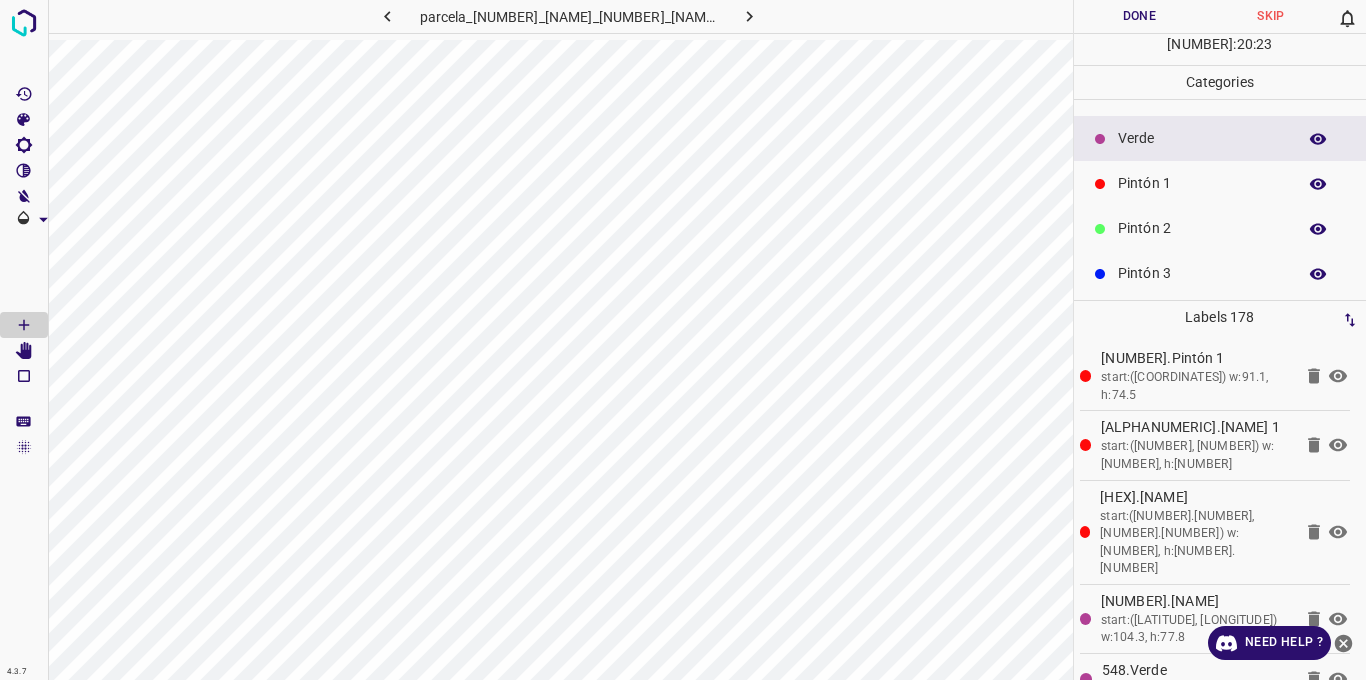 scroll, scrollTop: 0, scrollLeft: 0, axis: both 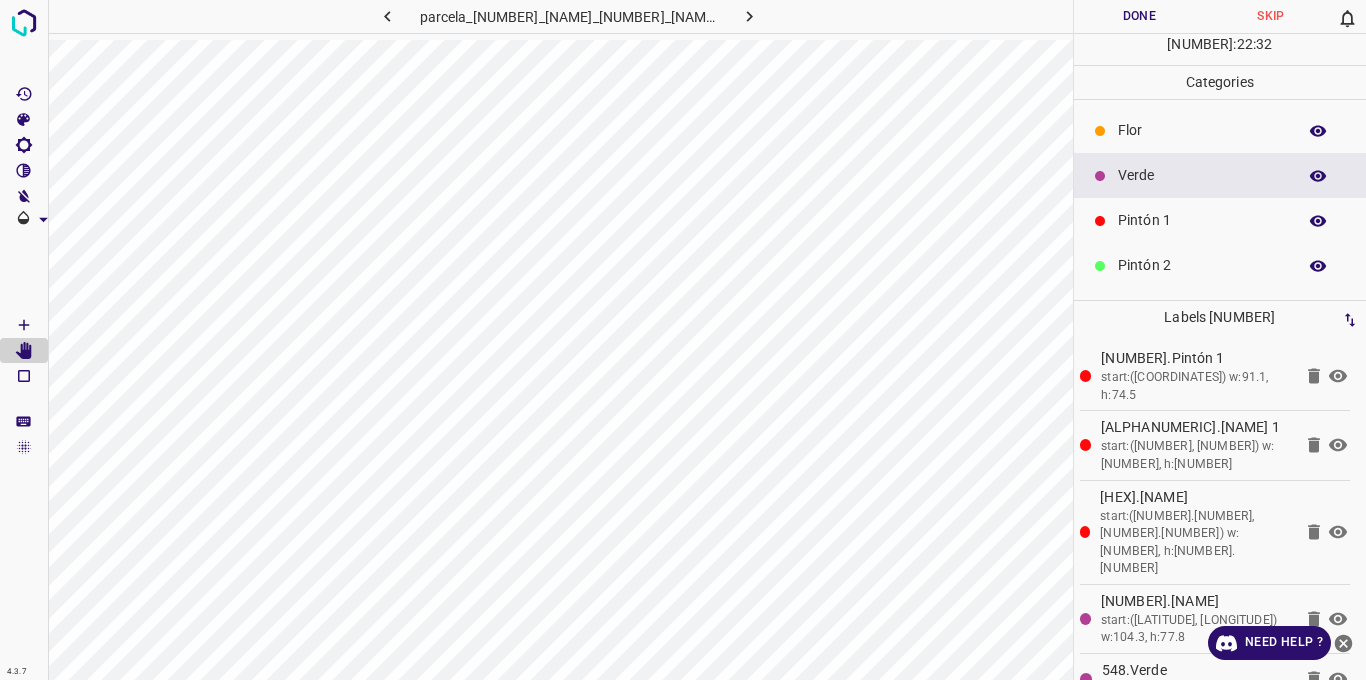 click on "Pintón 1" at bounding box center [1202, 220] 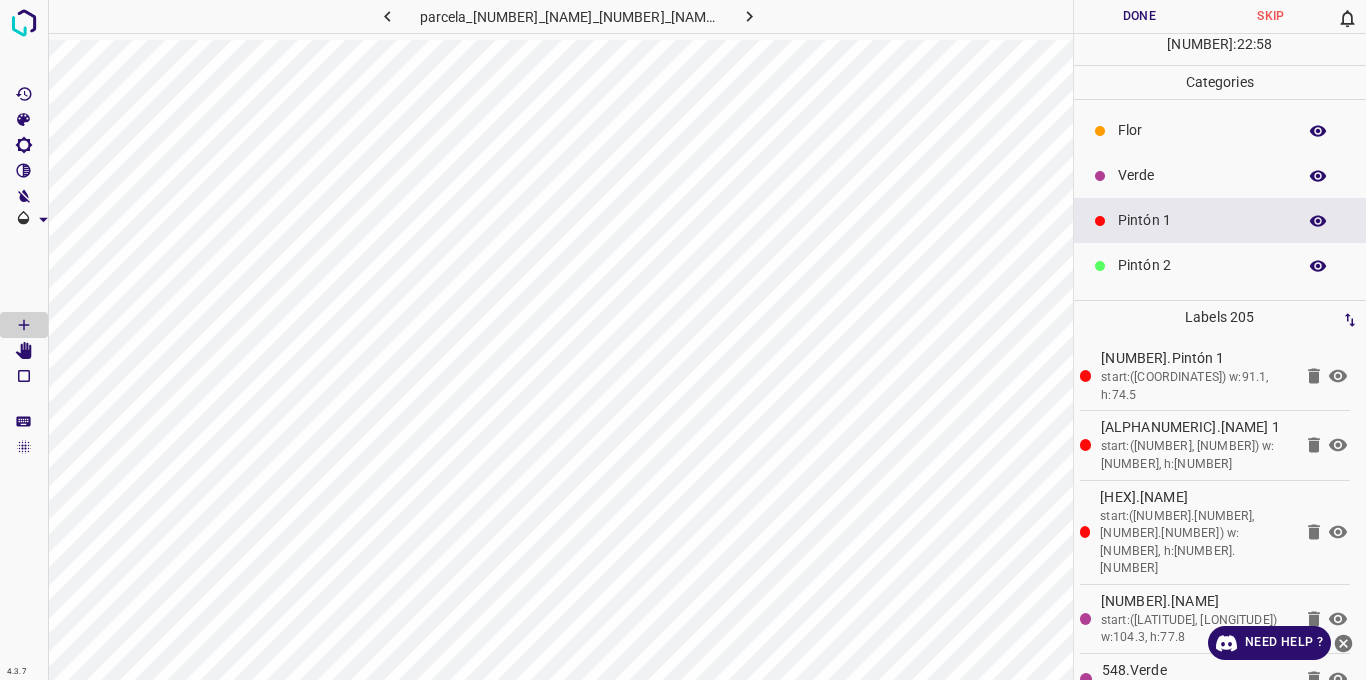 click on "Verde" at bounding box center (1202, 175) 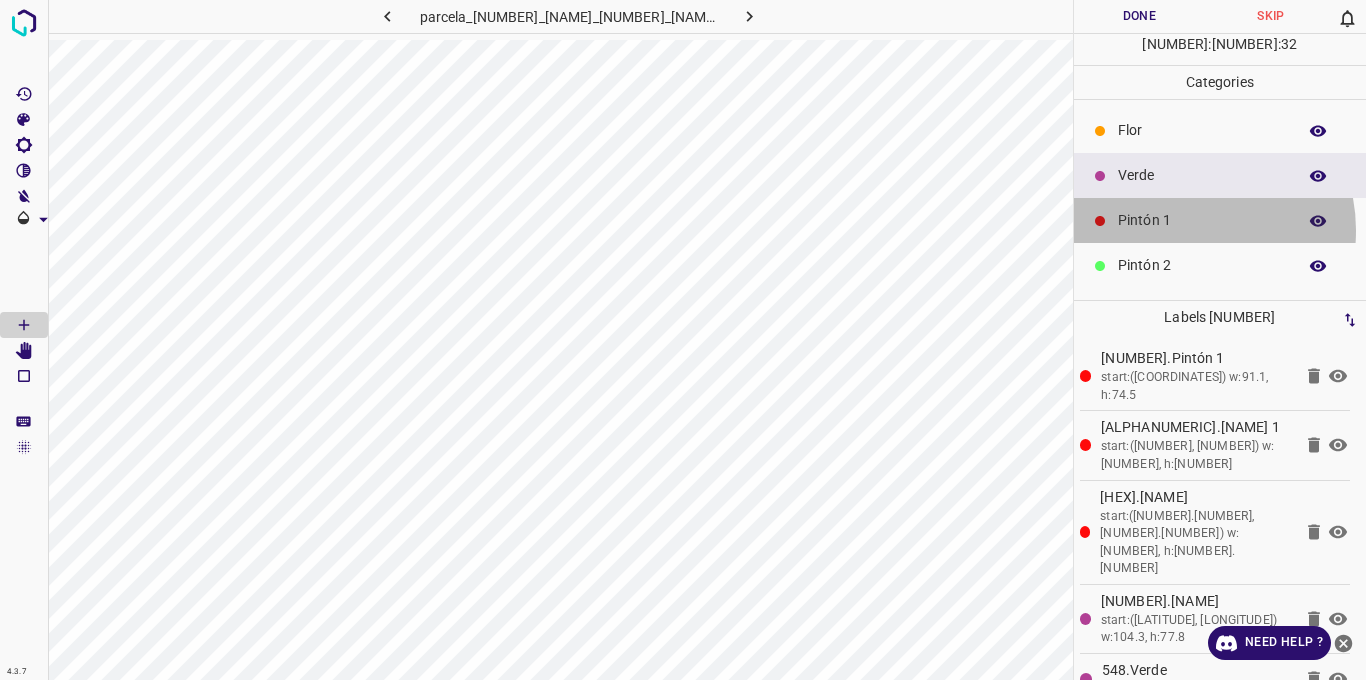 click on "Pintón 1" at bounding box center [1202, 220] 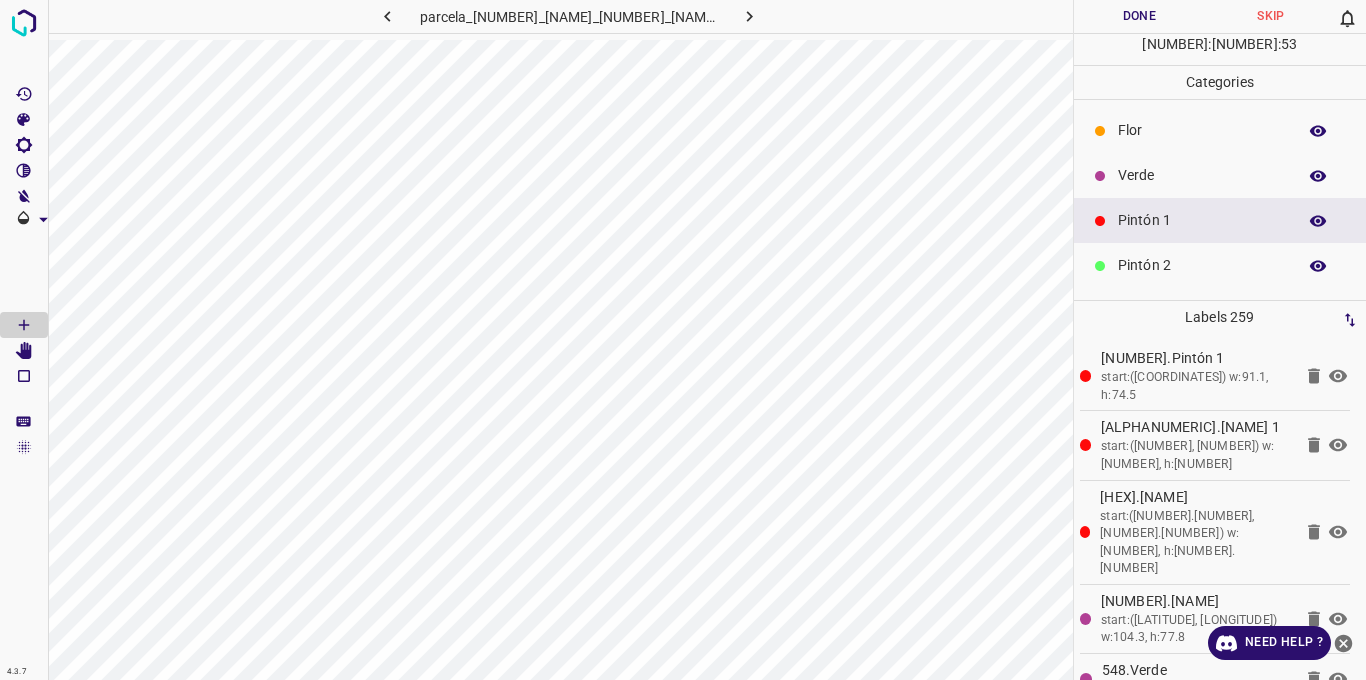 click on "Verde" at bounding box center [1202, 175] 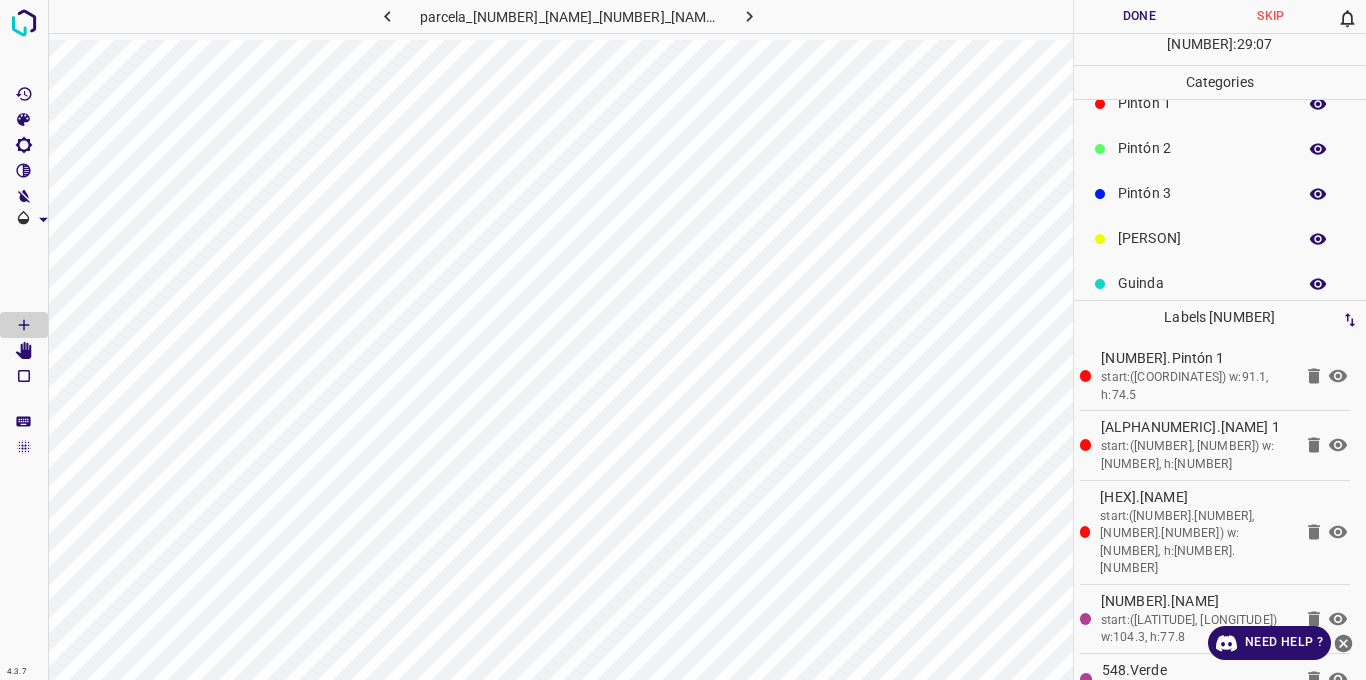 scroll, scrollTop: 176, scrollLeft: 0, axis: vertical 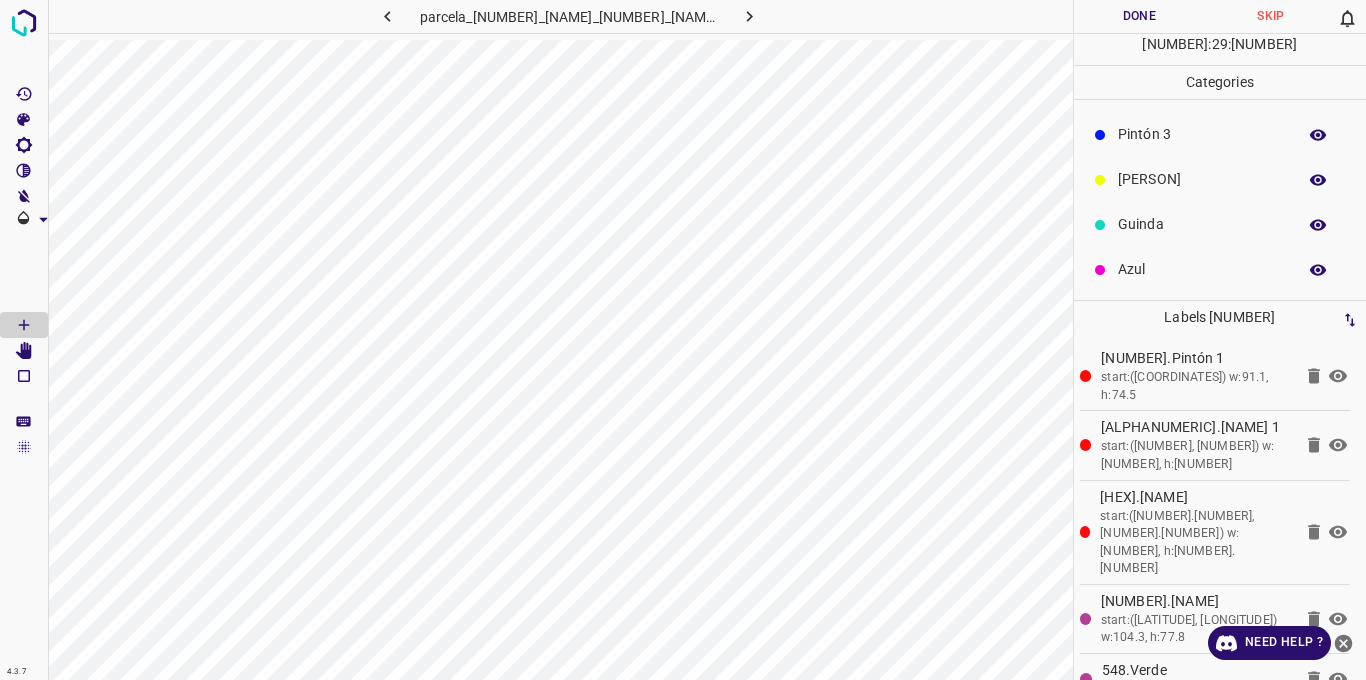 click on "Azul" at bounding box center (1202, 269) 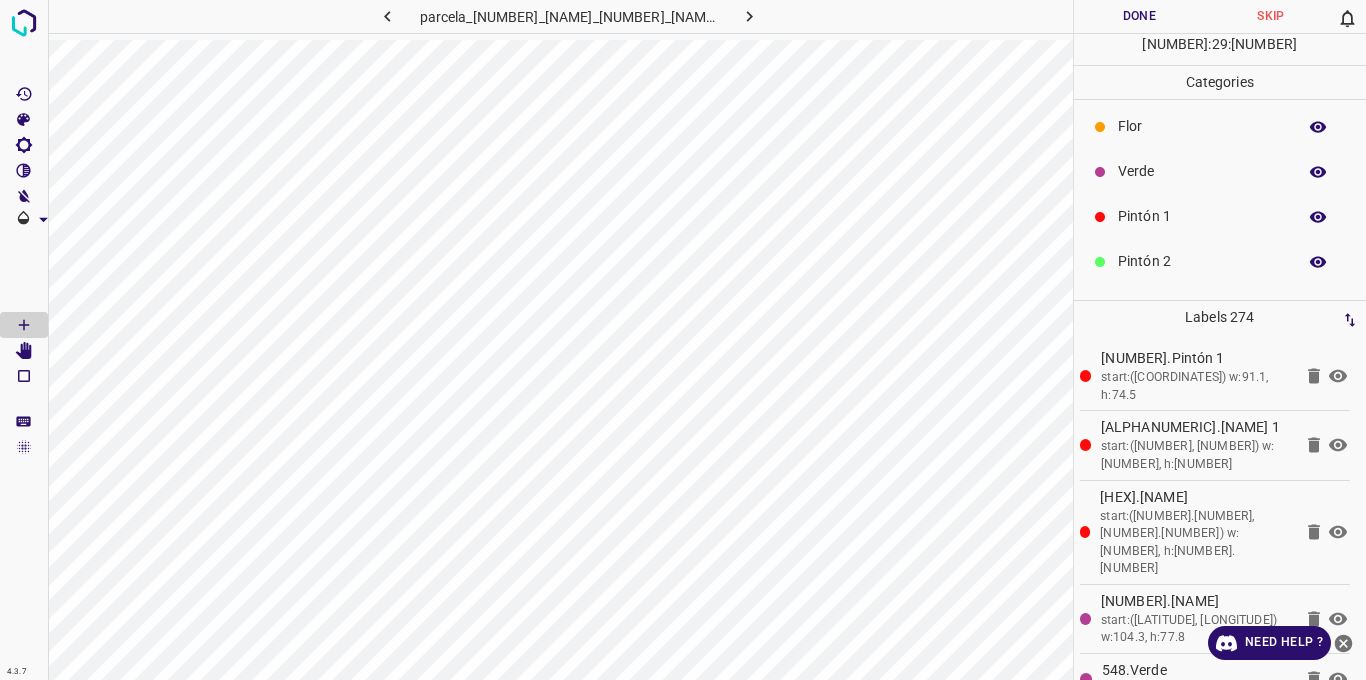 scroll, scrollTop: 0, scrollLeft: 0, axis: both 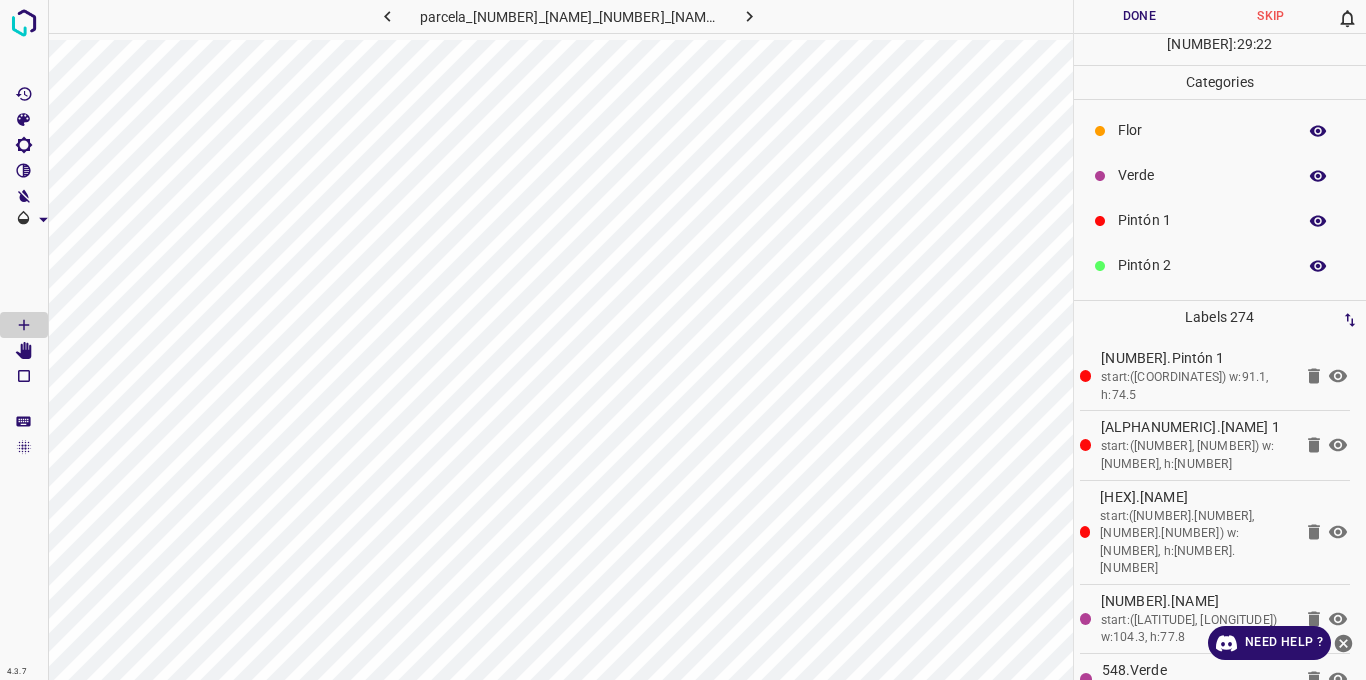 click on "Verde" at bounding box center (1220, 175) 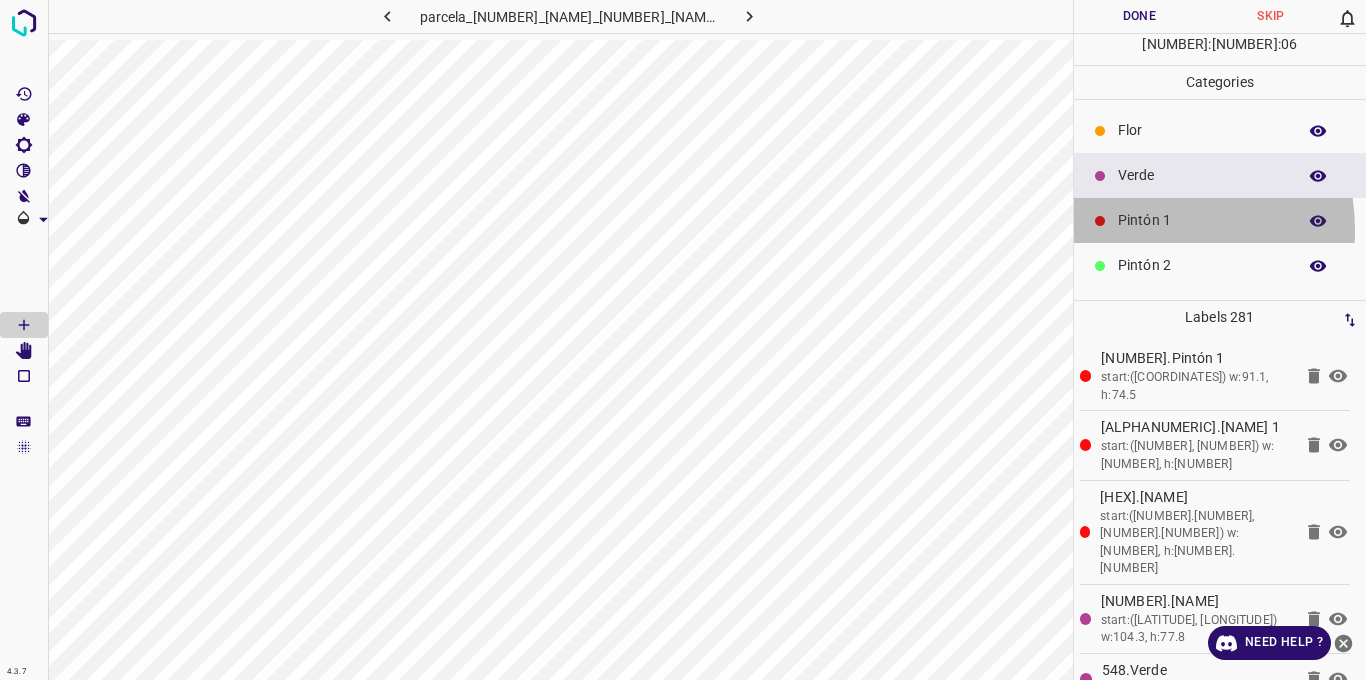 click on "Pintón 1" at bounding box center (1202, 220) 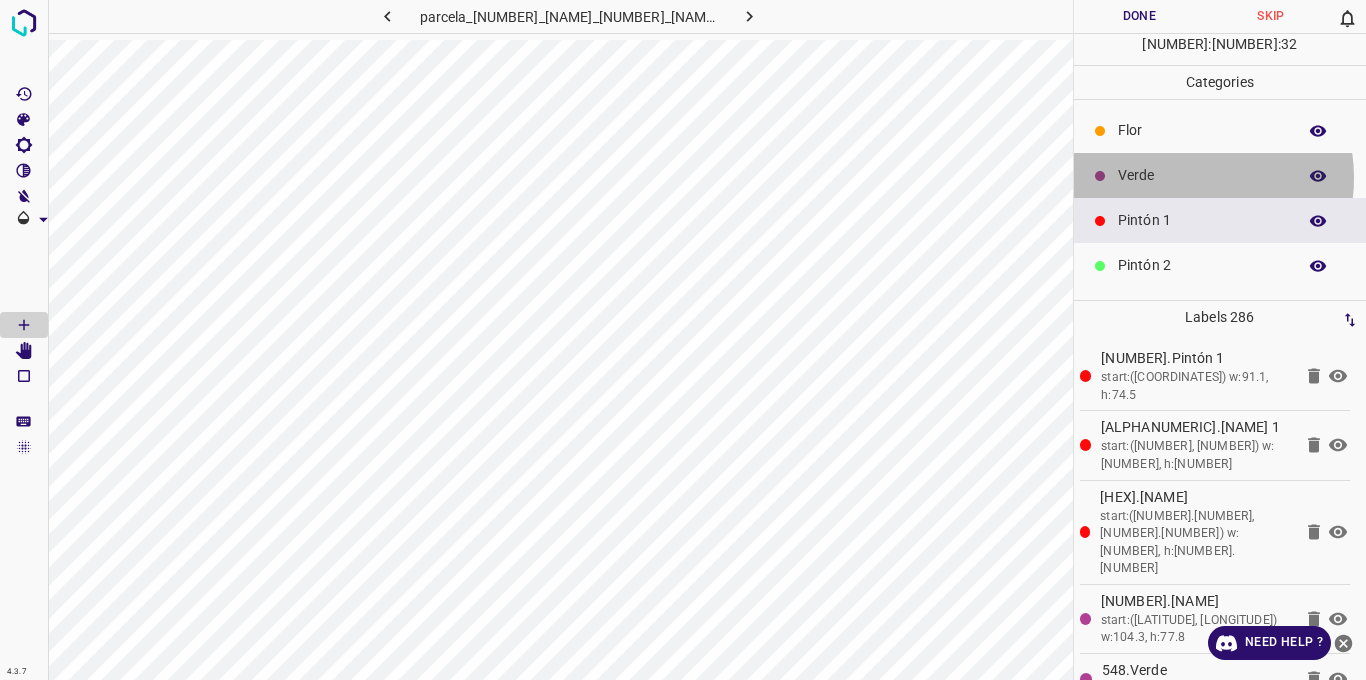 click on "Verde" at bounding box center [1202, 175] 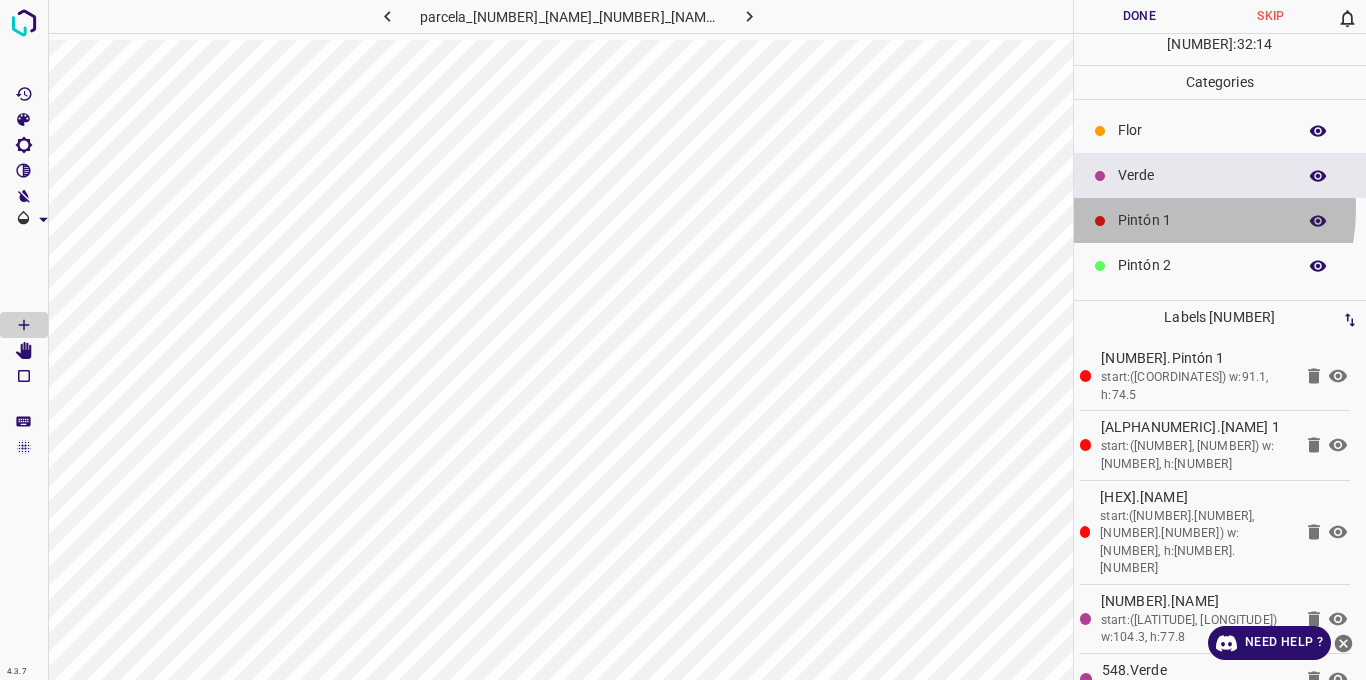click on "Pintón 1" at bounding box center [1220, 220] 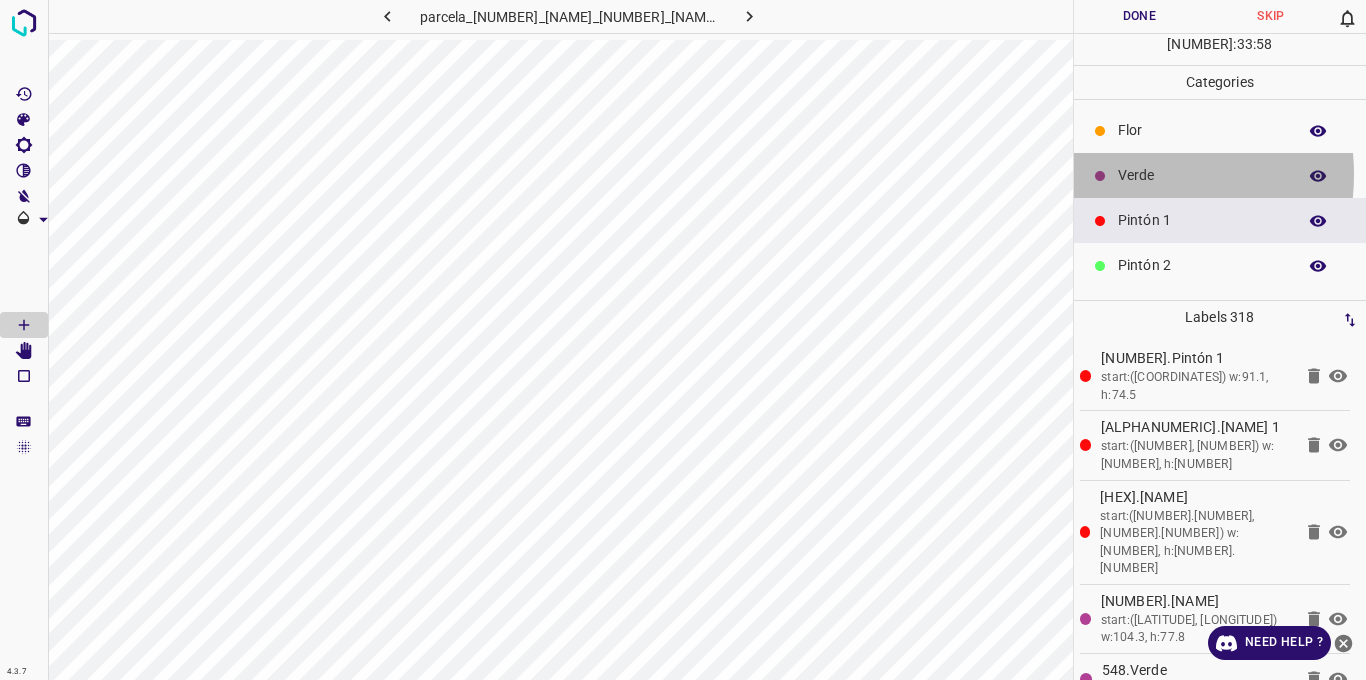 click on "Verde" at bounding box center (1202, 175) 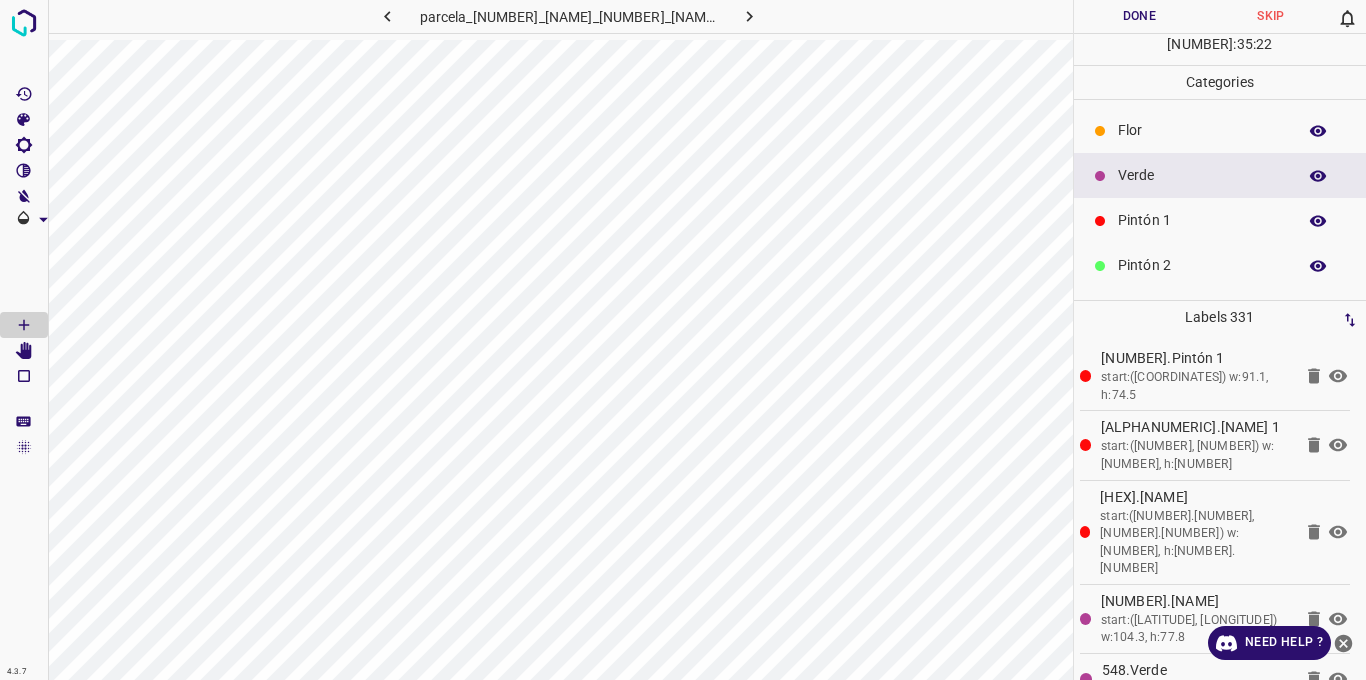 click on "Pintón 1" at bounding box center (1220, 220) 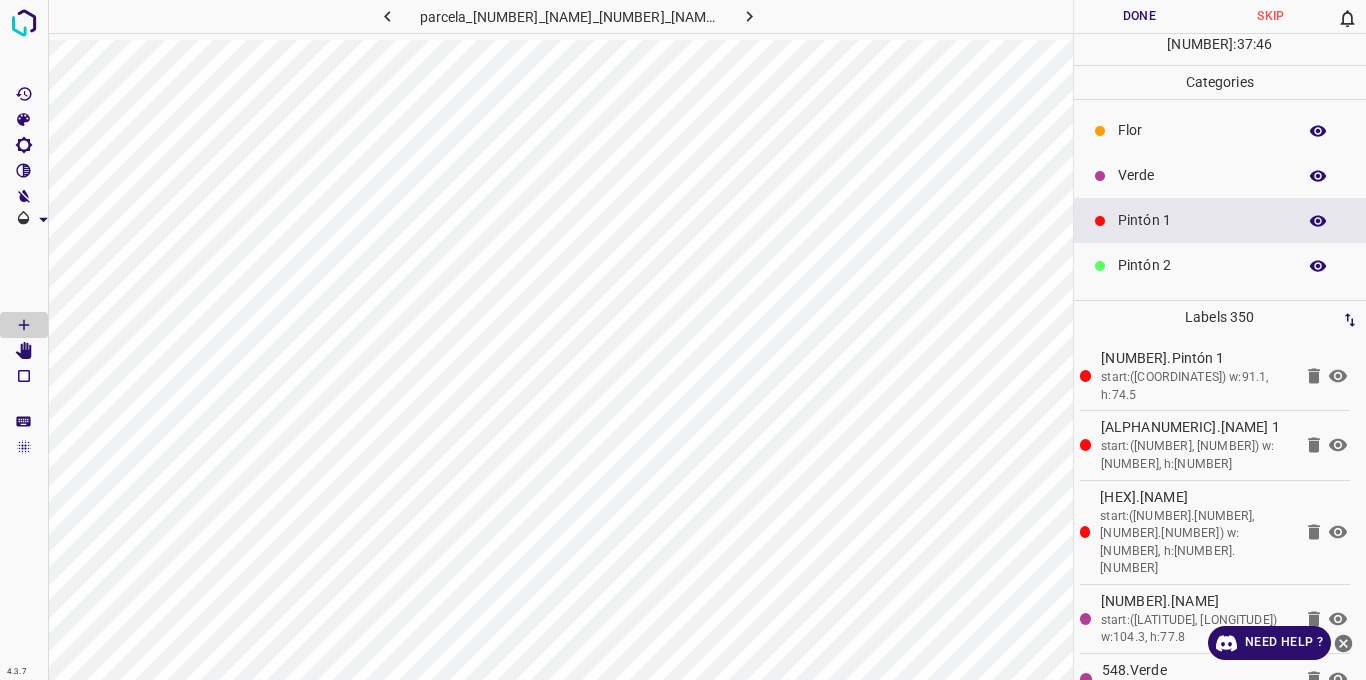 click on "Verde" at bounding box center [1202, 175] 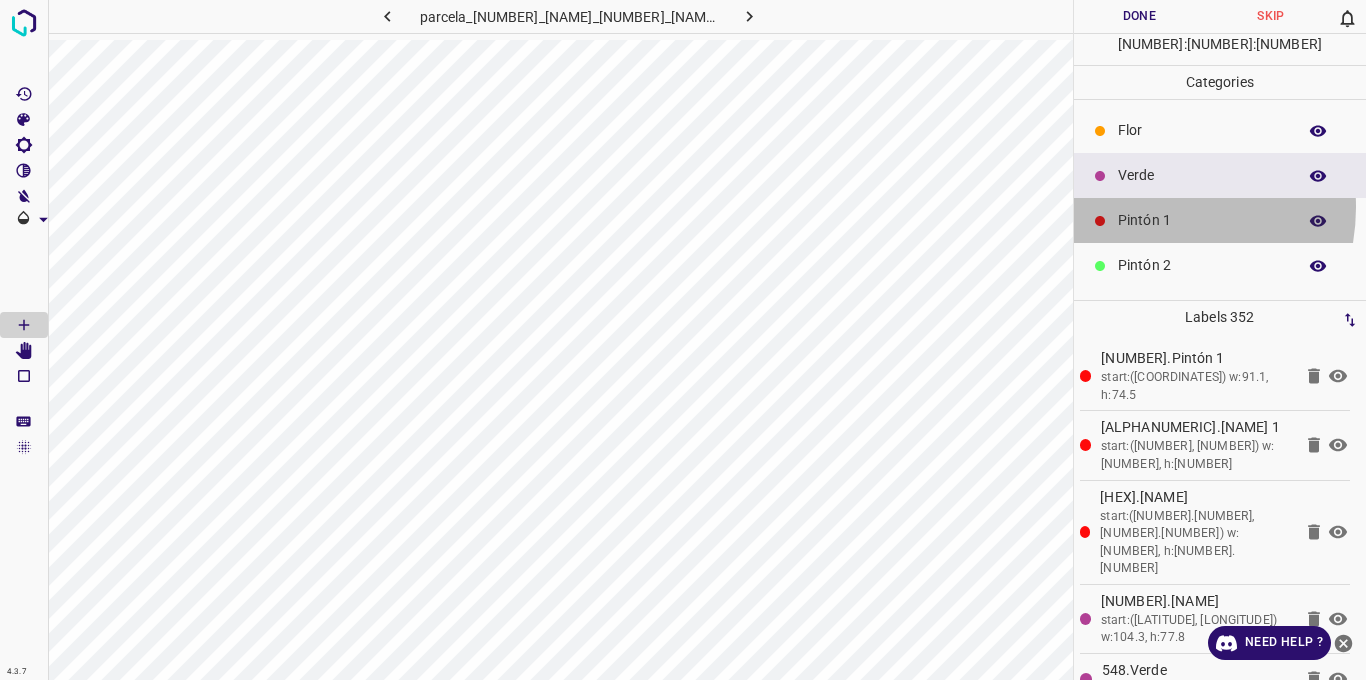click on "Pintón 1" at bounding box center [1220, 220] 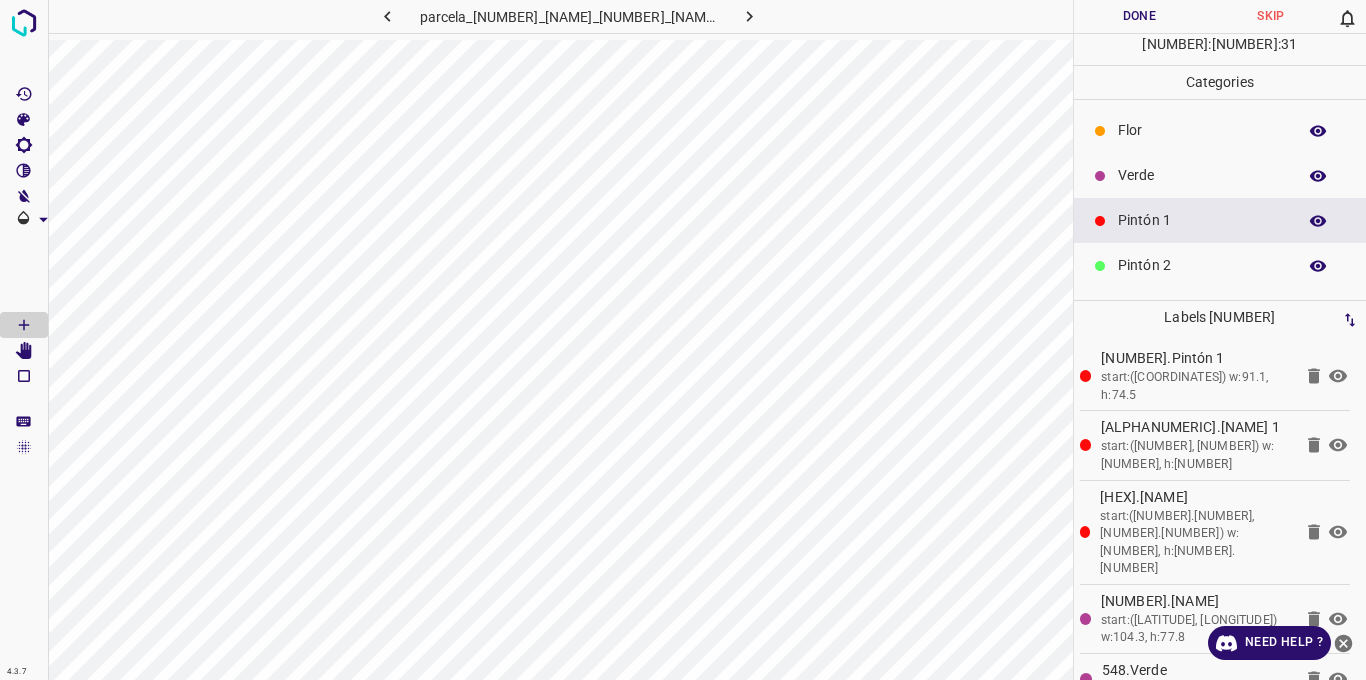 click on "Flor" at bounding box center (1202, 130) 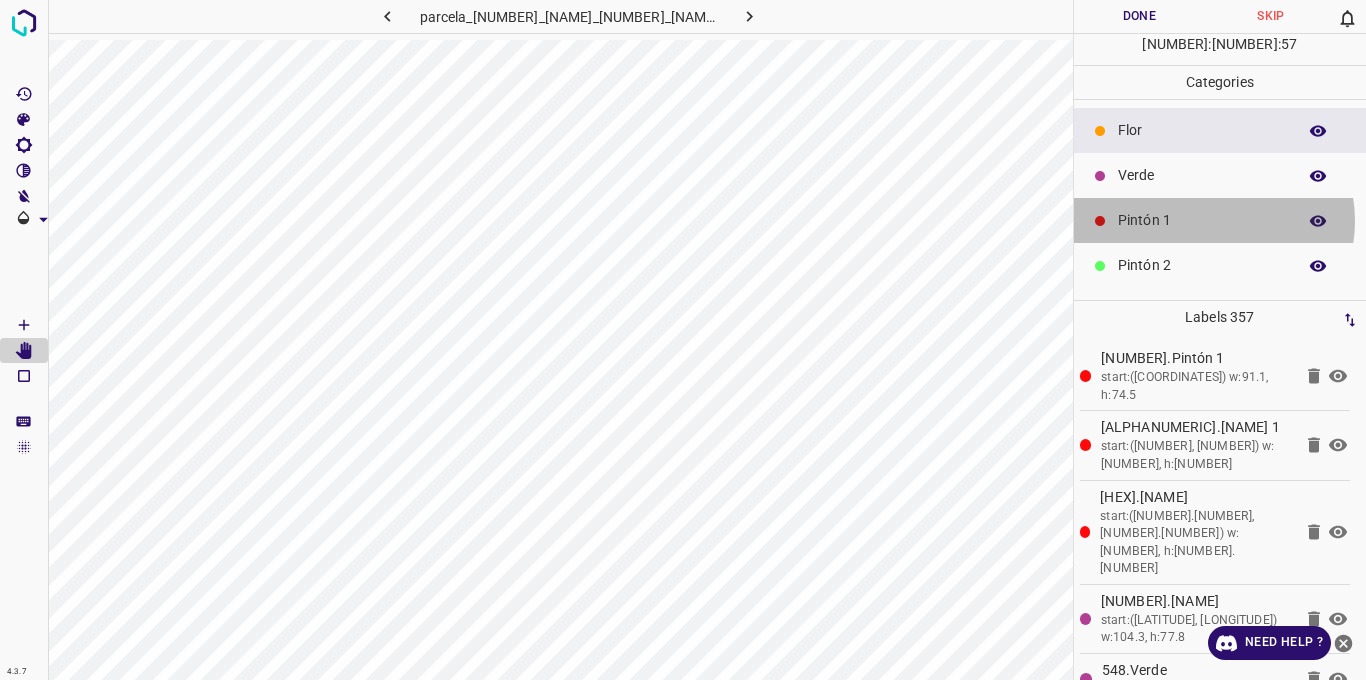 click on "Pintón 1" at bounding box center (1202, 220) 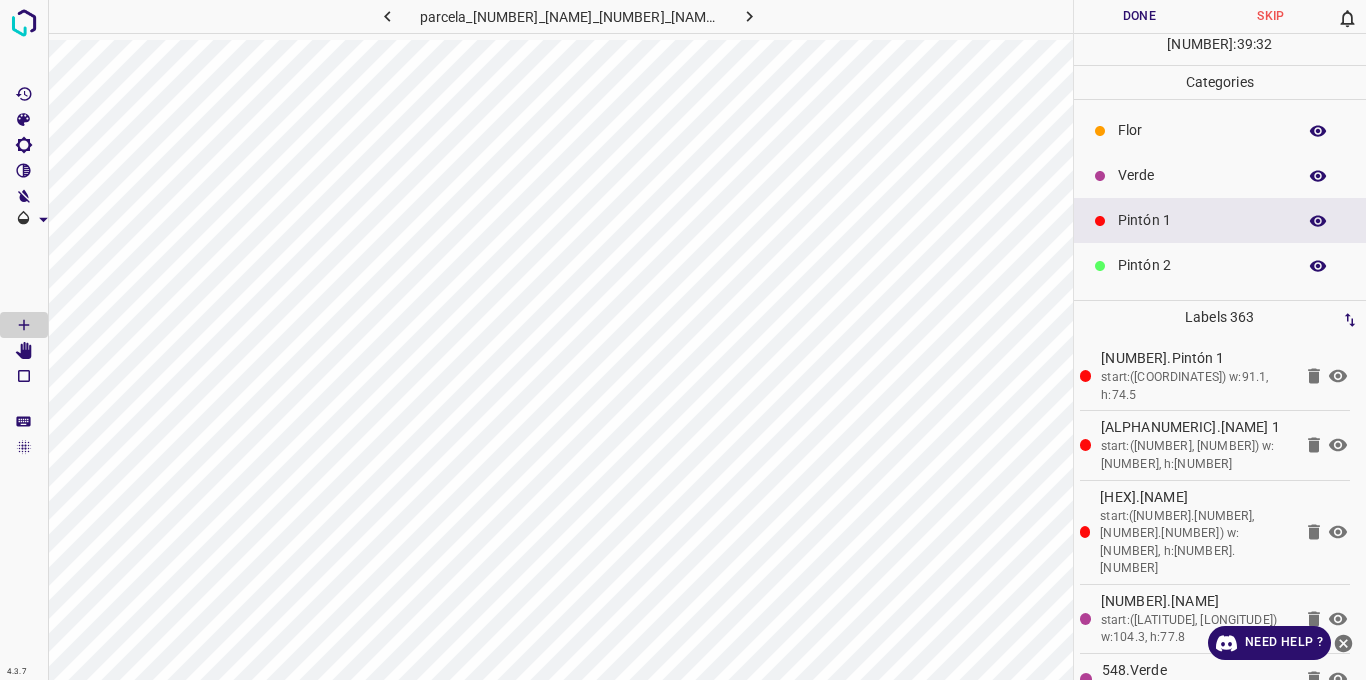 click on "Verde" at bounding box center (1202, 175) 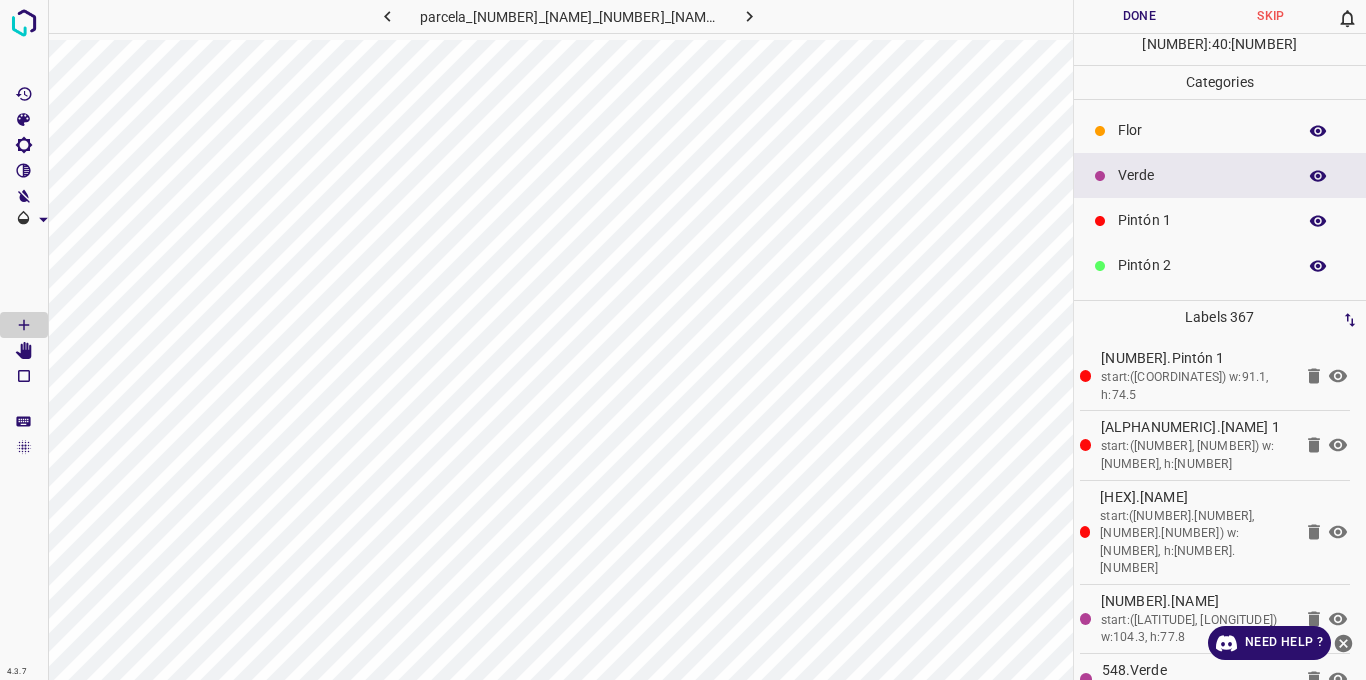 click on "Pintón 1" at bounding box center [1202, 220] 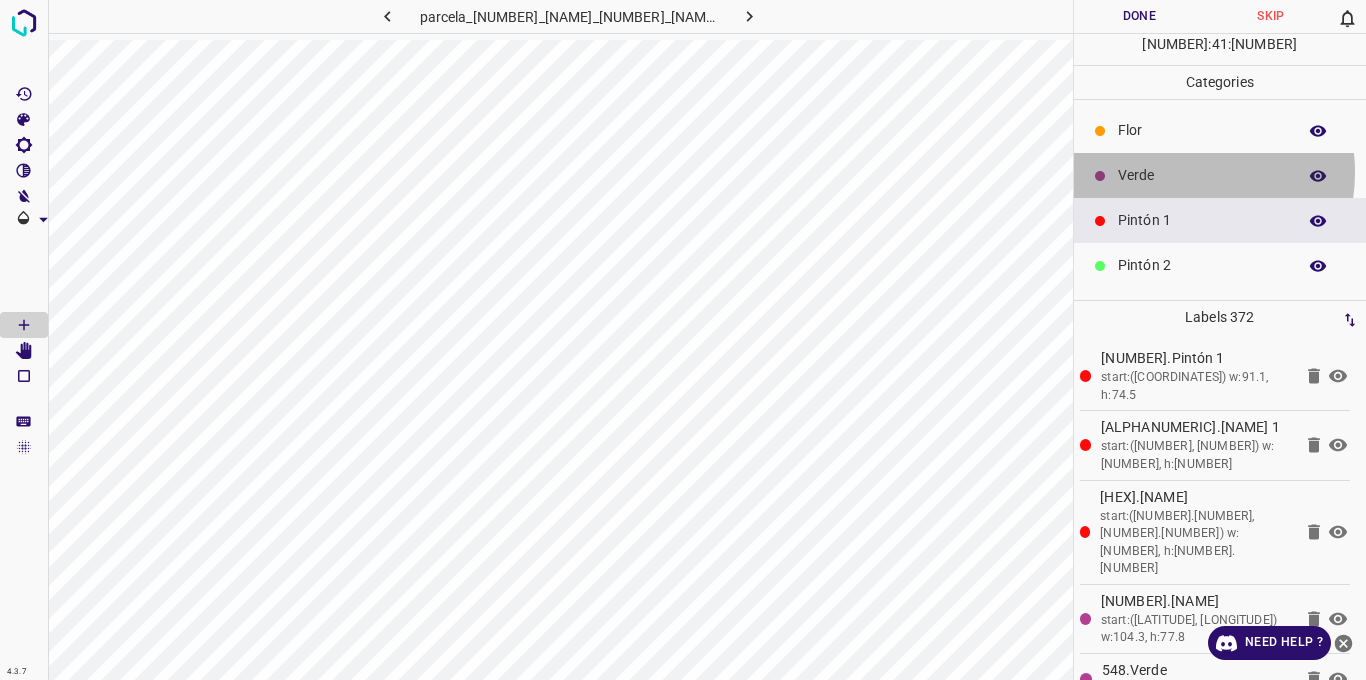 click on "Verde" at bounding box center (1202, 175) 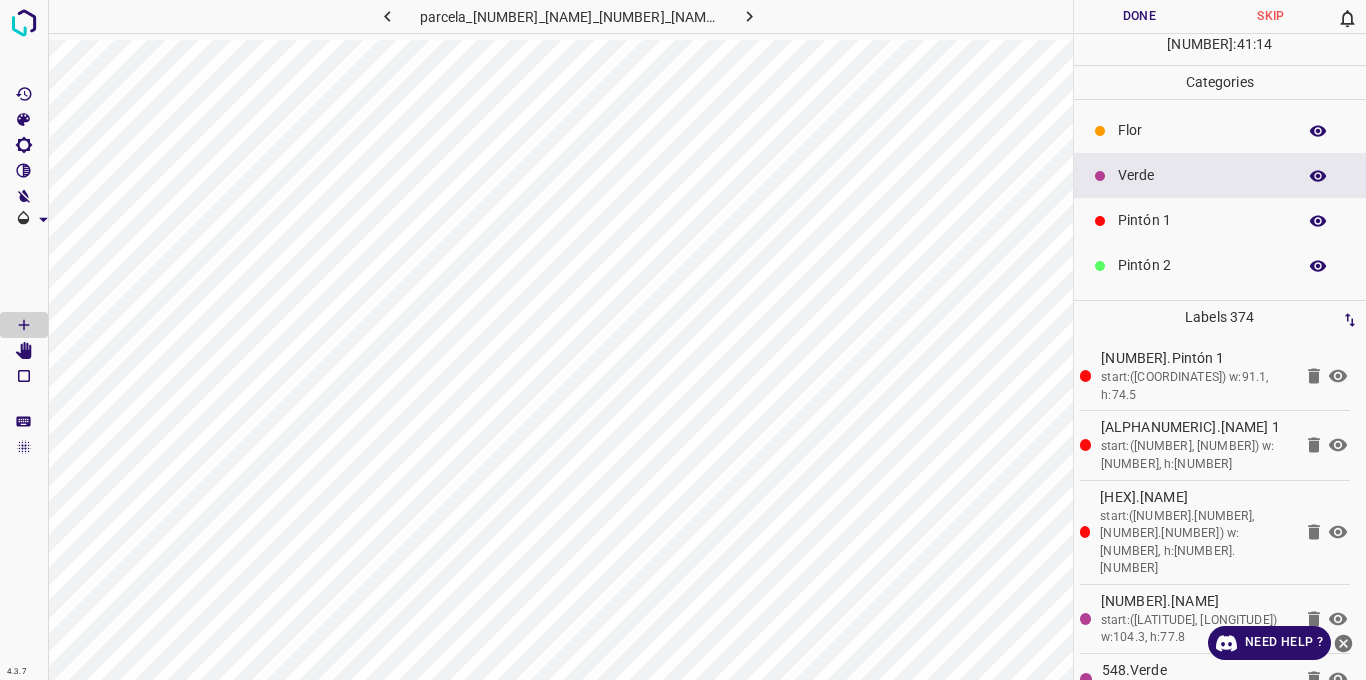 click on "Pintón 1" at bounding box center [1202, 220] 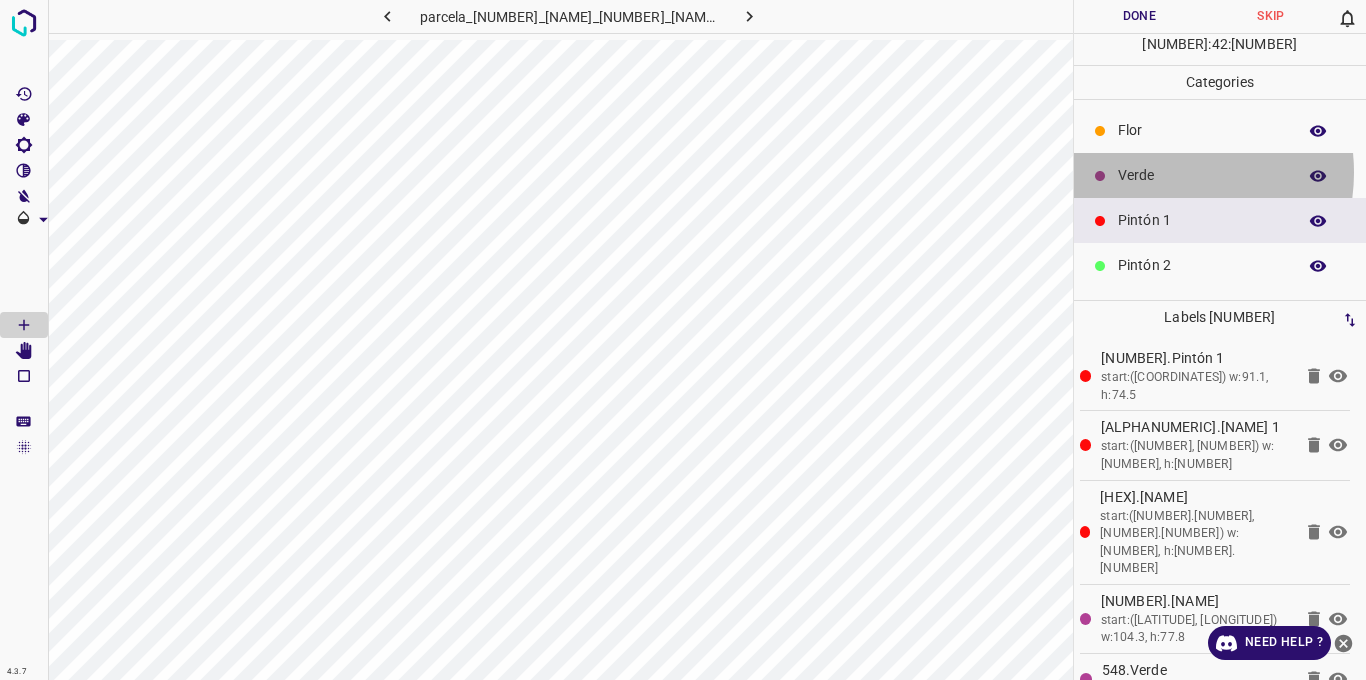 click on "Verde" at bounding box center [1202, 175] 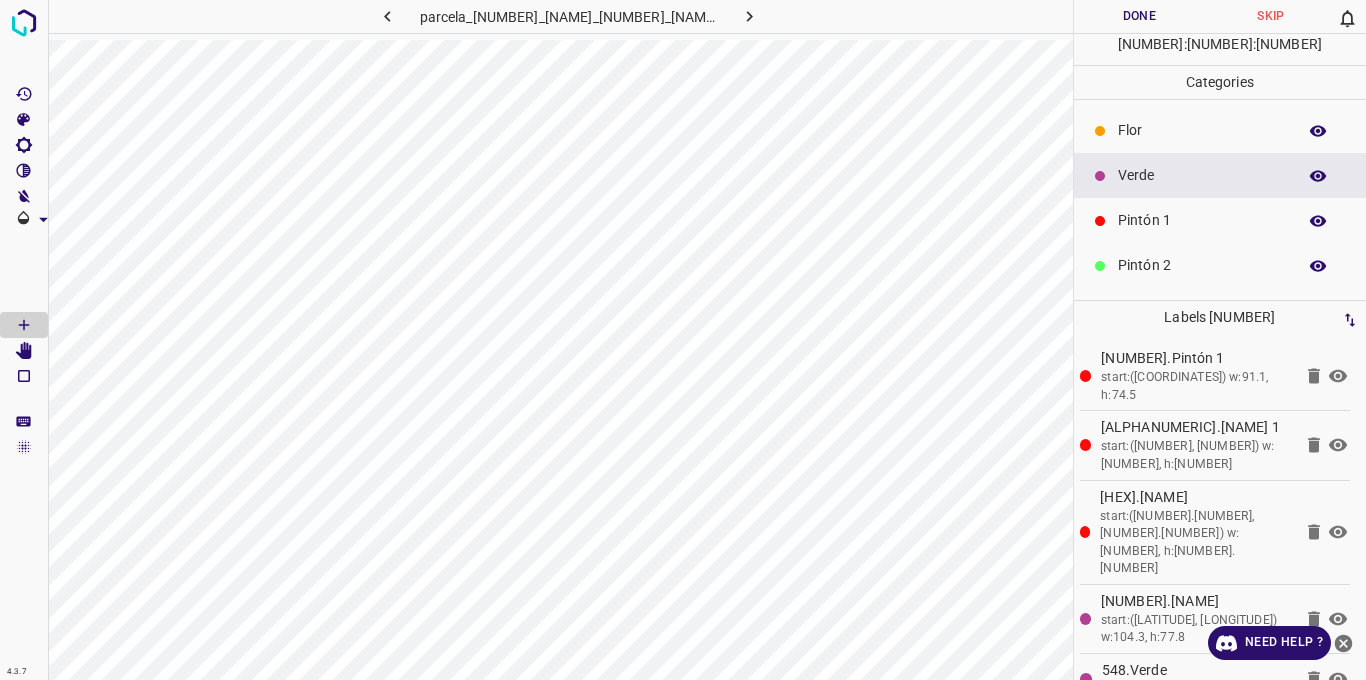 click on "Pintón 1" at bounding box center (1202, 220) 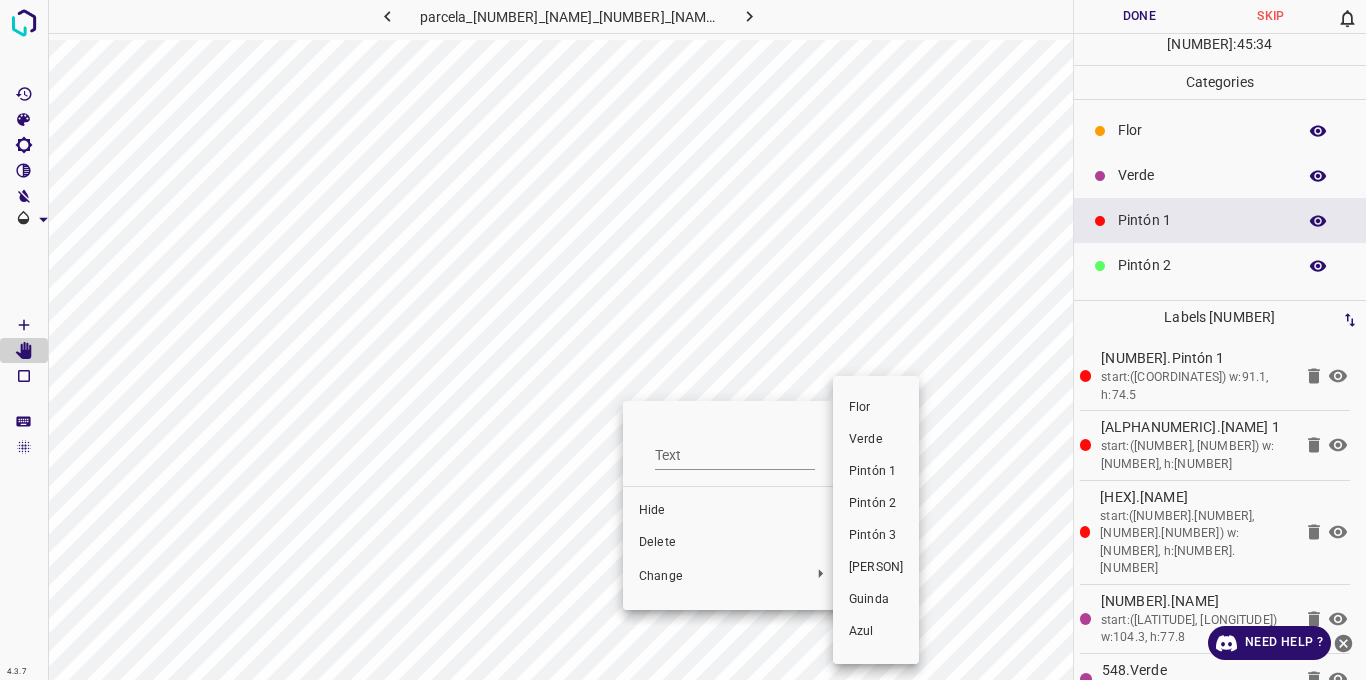 click at bounding box center (683, 340) 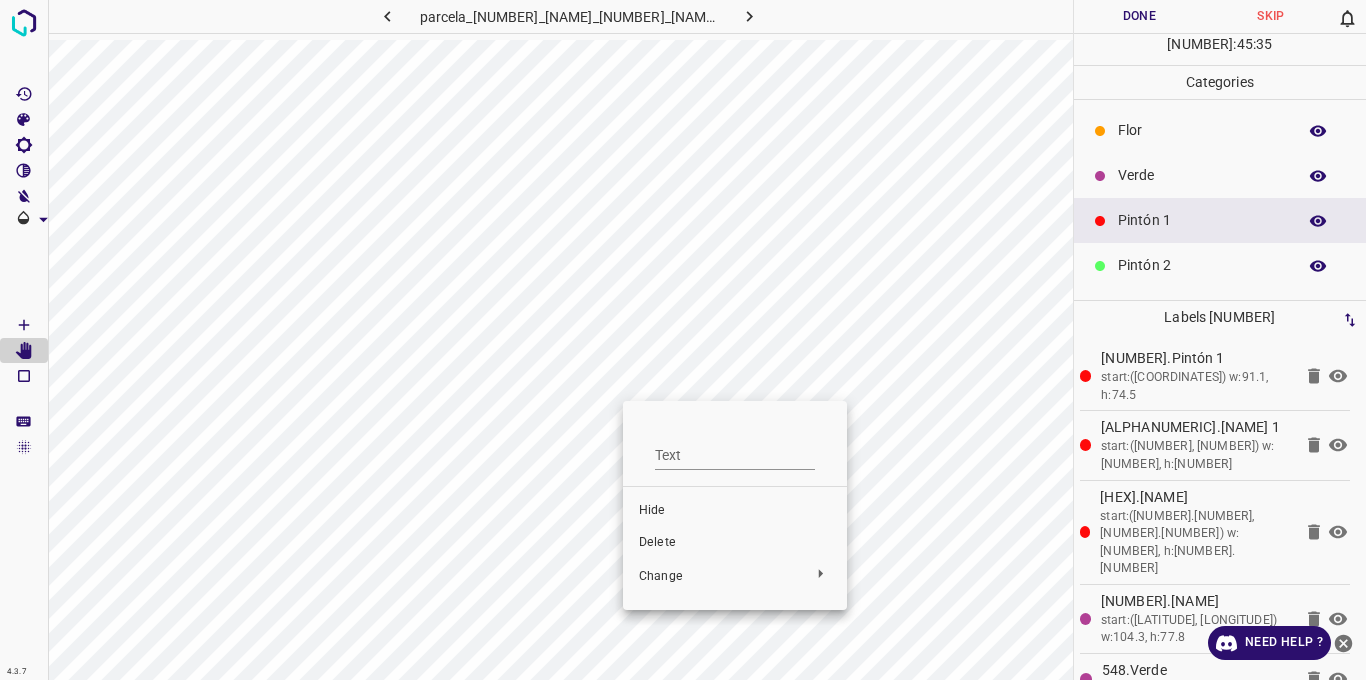 click on "Delete" at bounding box center [735, 543] 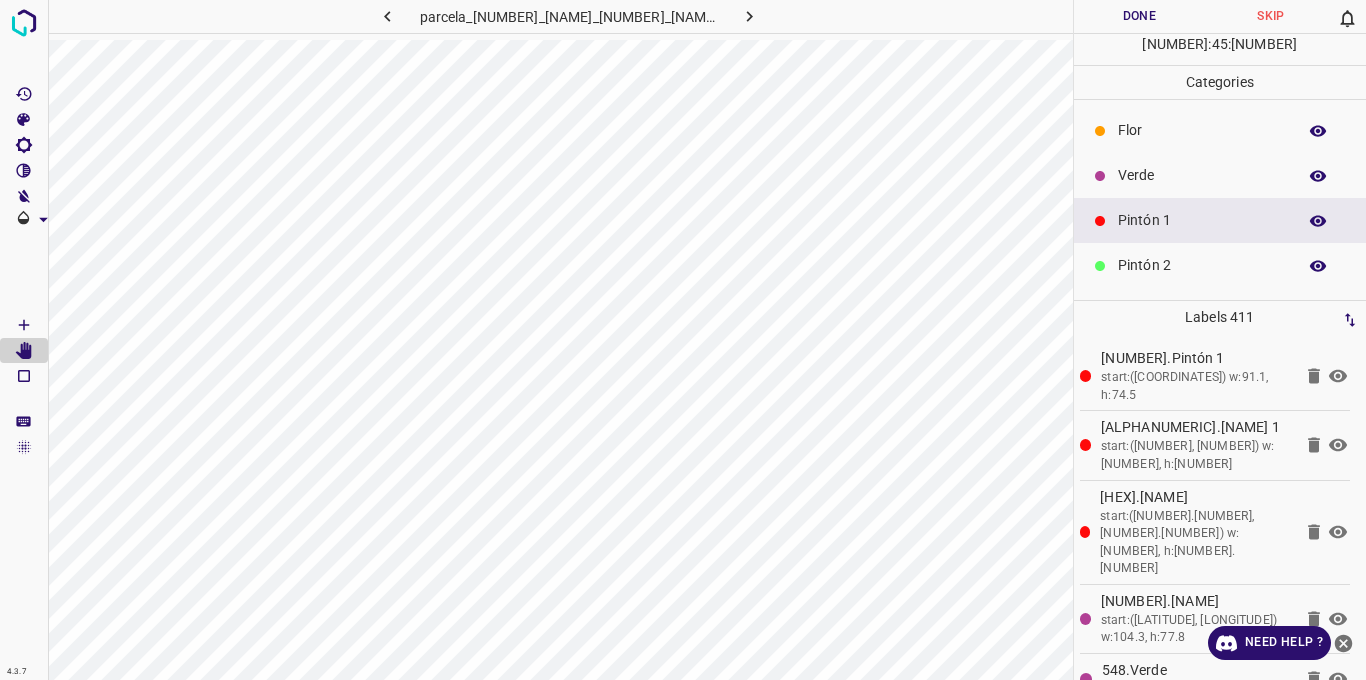 click on "Verde" at bounding box center (1202, 175) 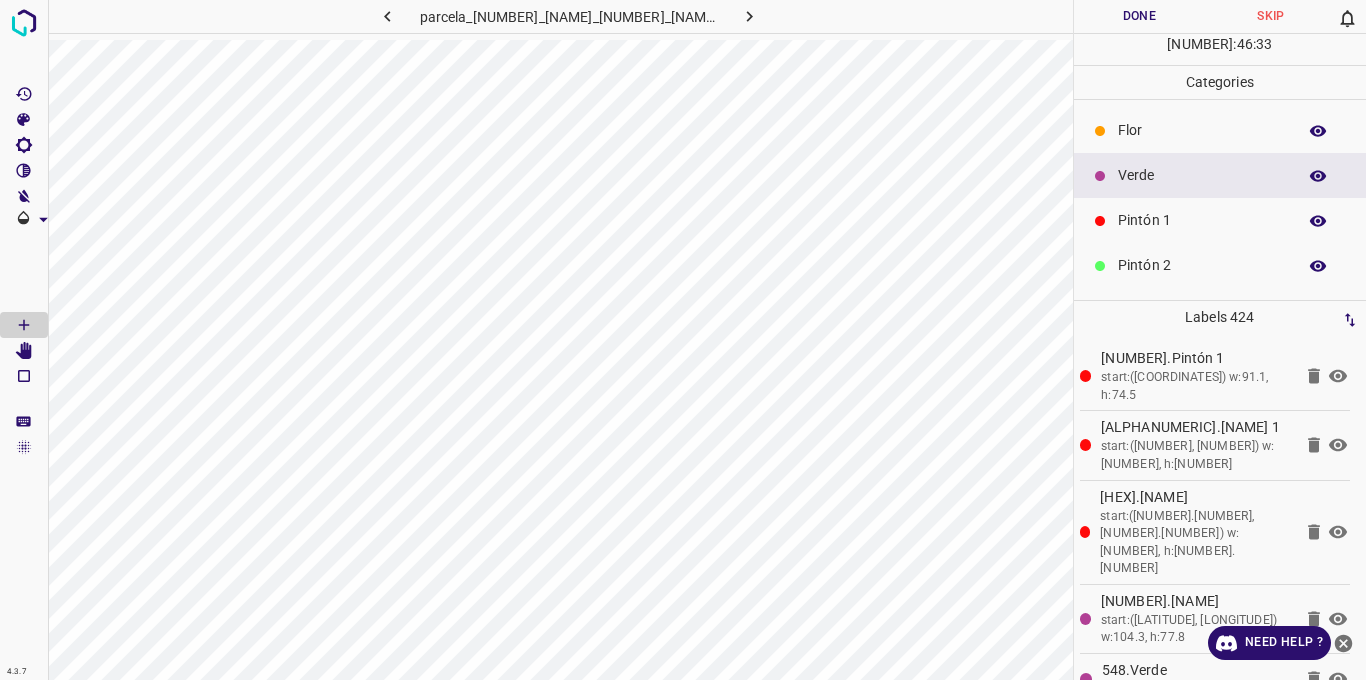 click on "Verde" at bounding box center [1220, 175] 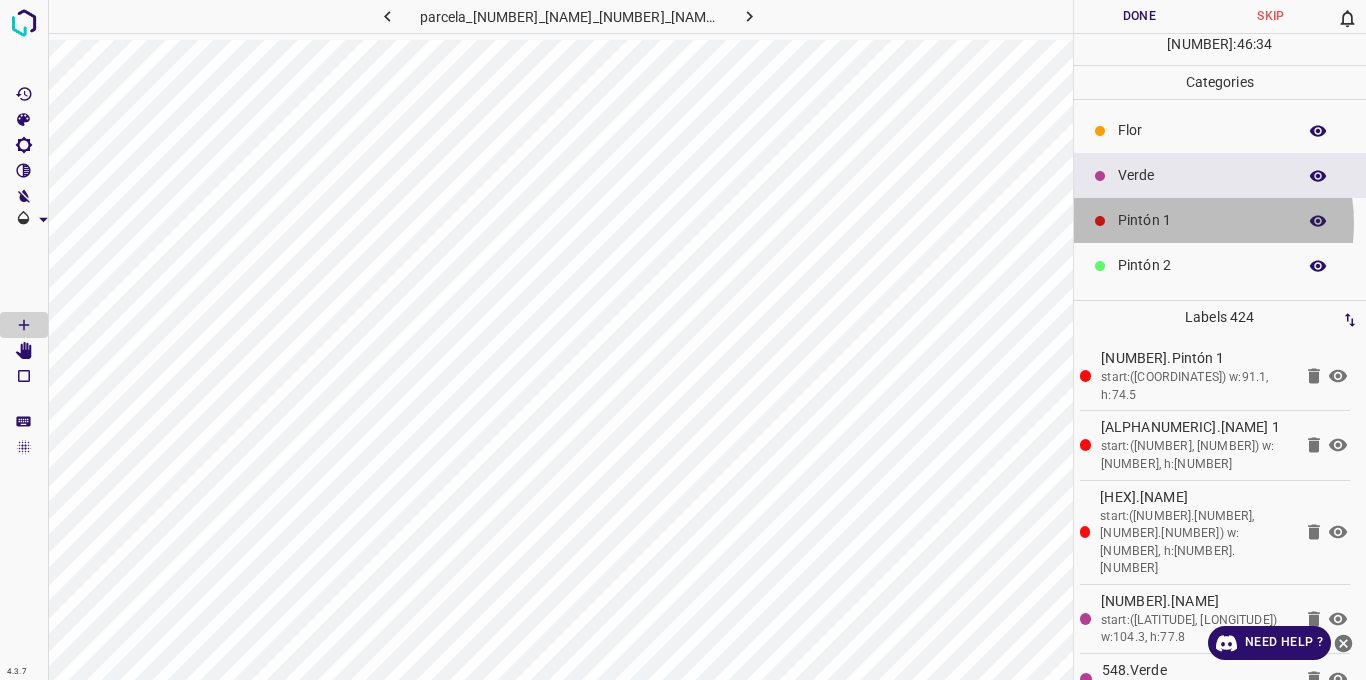 click on "Pintón 1" at bounding box center [1202, 220] 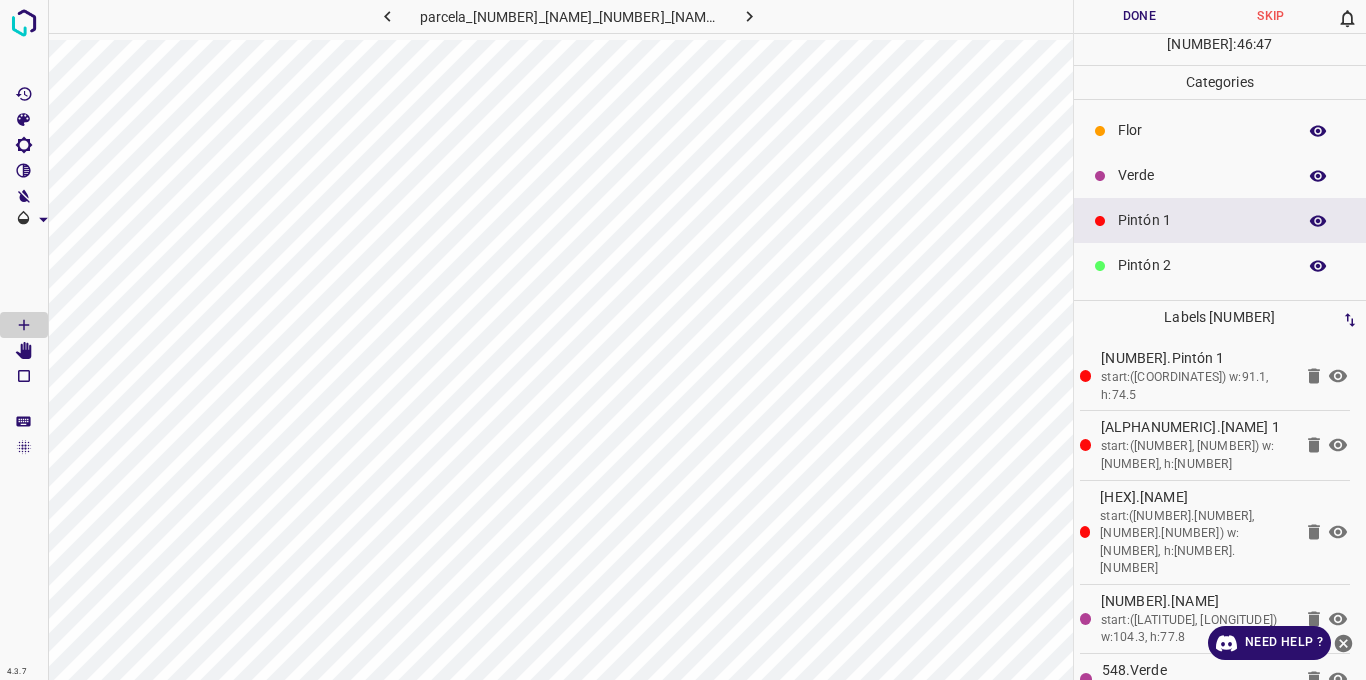 click on "Verde" at bounding box center (1220, 175) 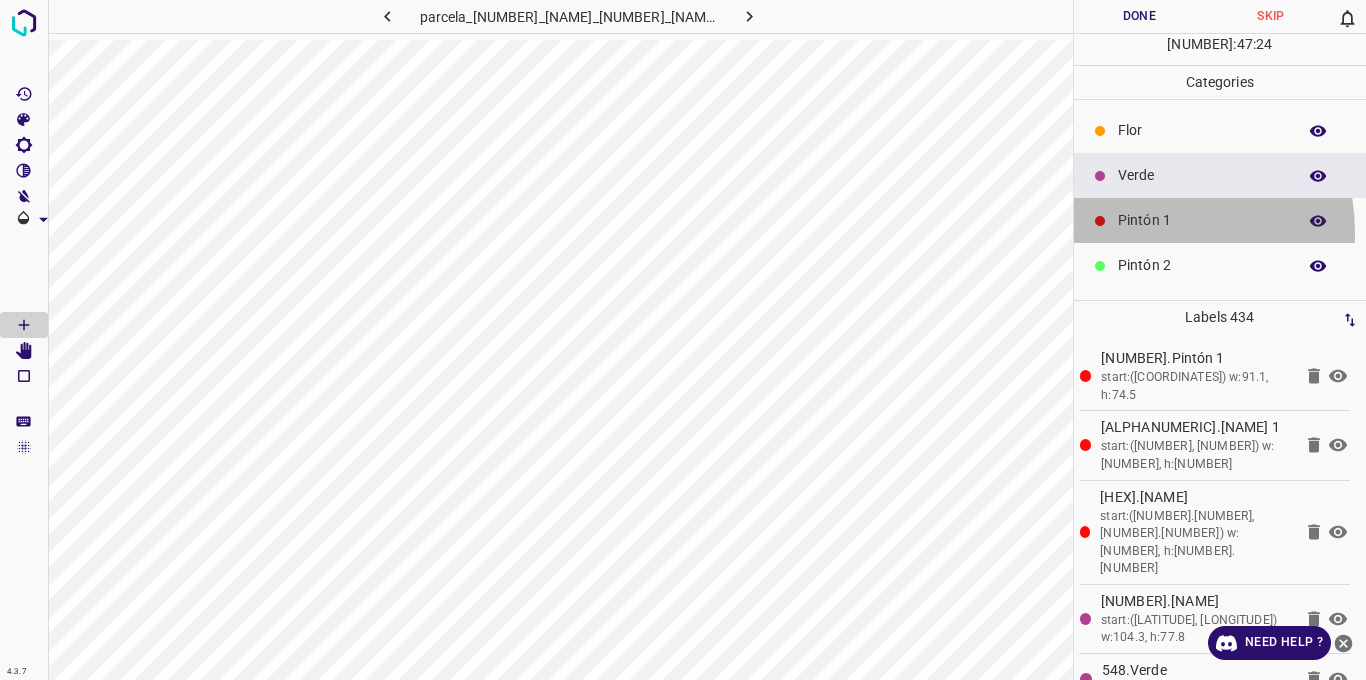 click on "Pintón 1" at bounding box center (1220, 220) 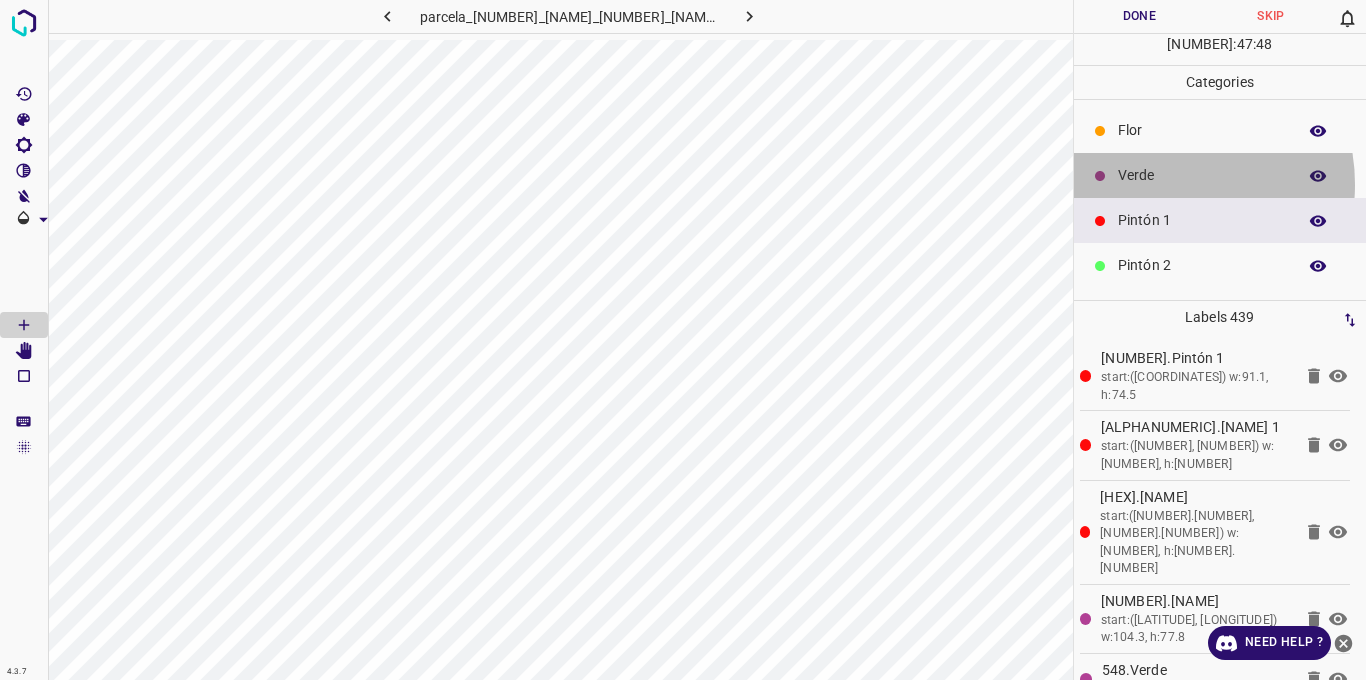 click on "Verde" at bounding box center [1202, 175] 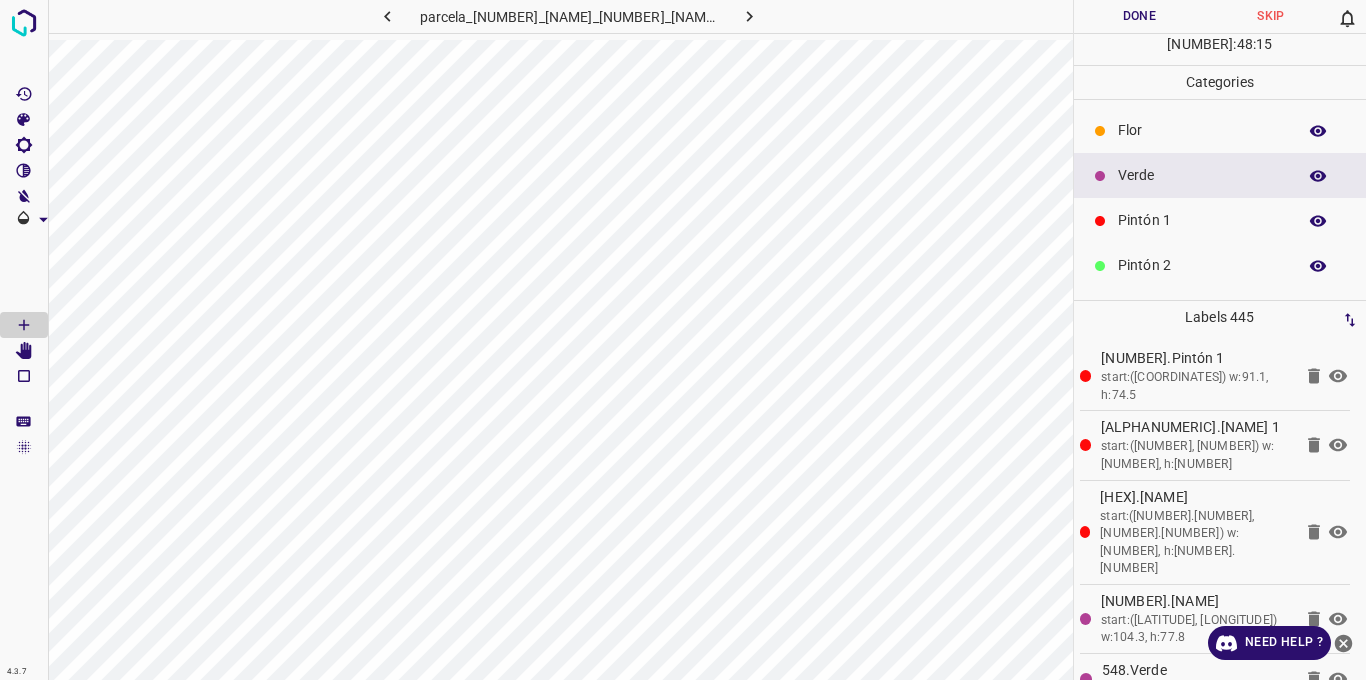 click on "Flor" at bounding box center (1202, 130) 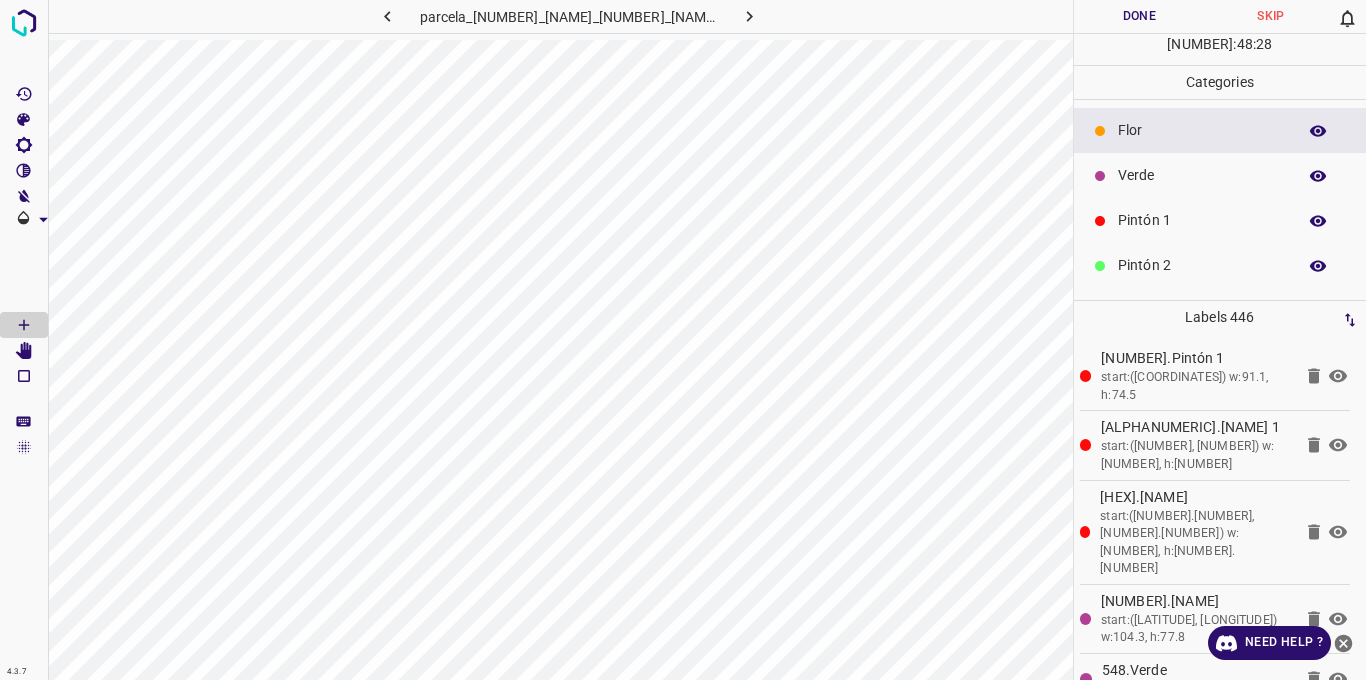 click on "Verde" at bounding box center (1202, 175) 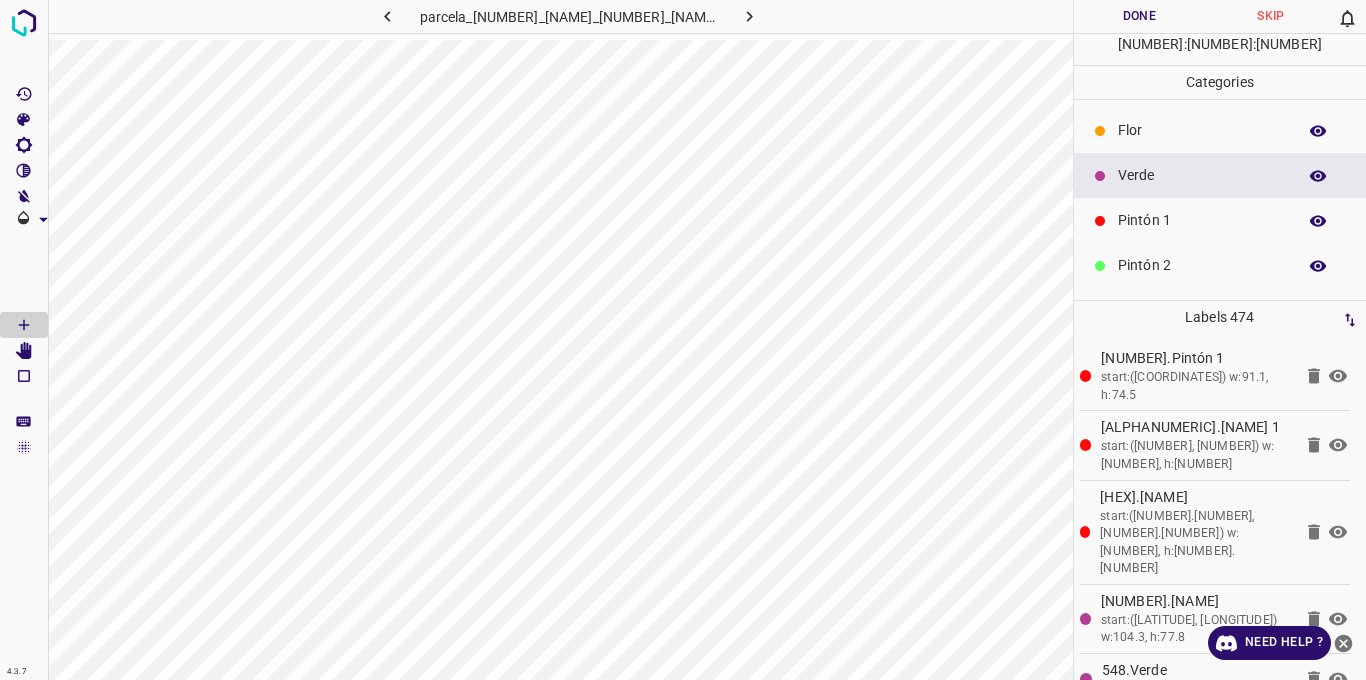 click on "Done" at bounding box center [1140, 16] 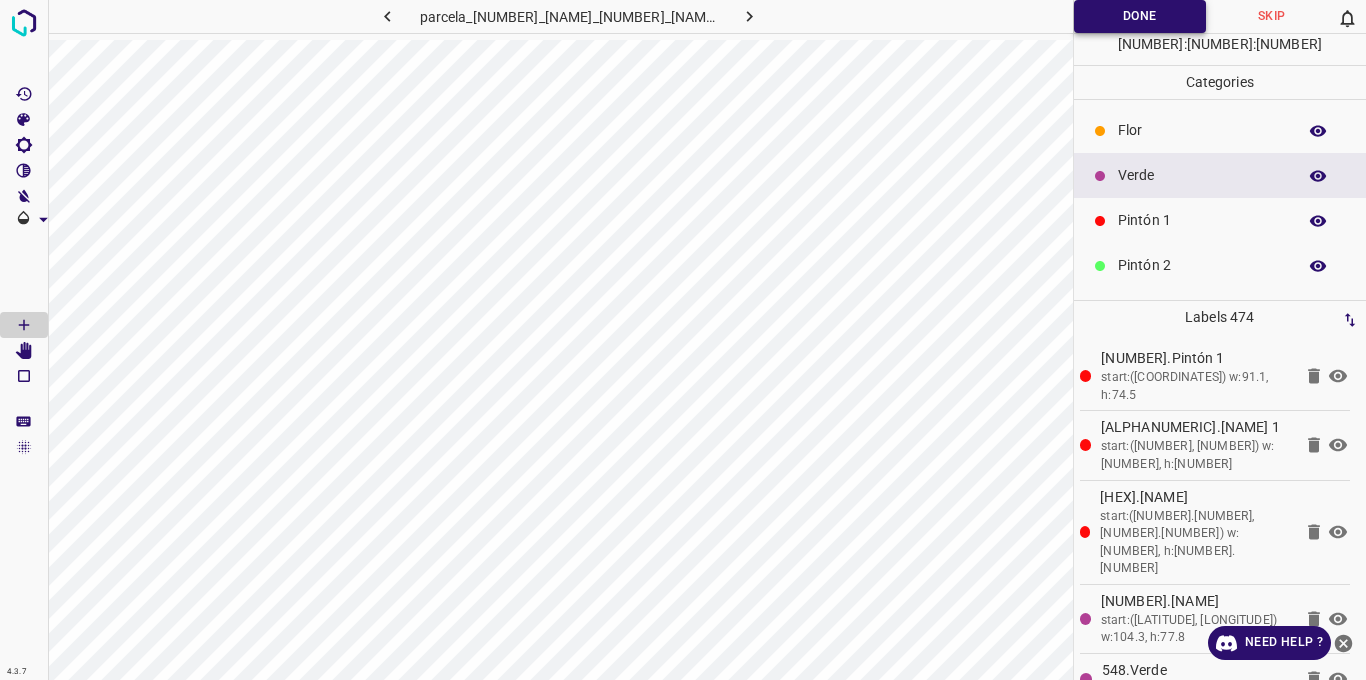 click on "Done" at bounding box center [1140, 16] 